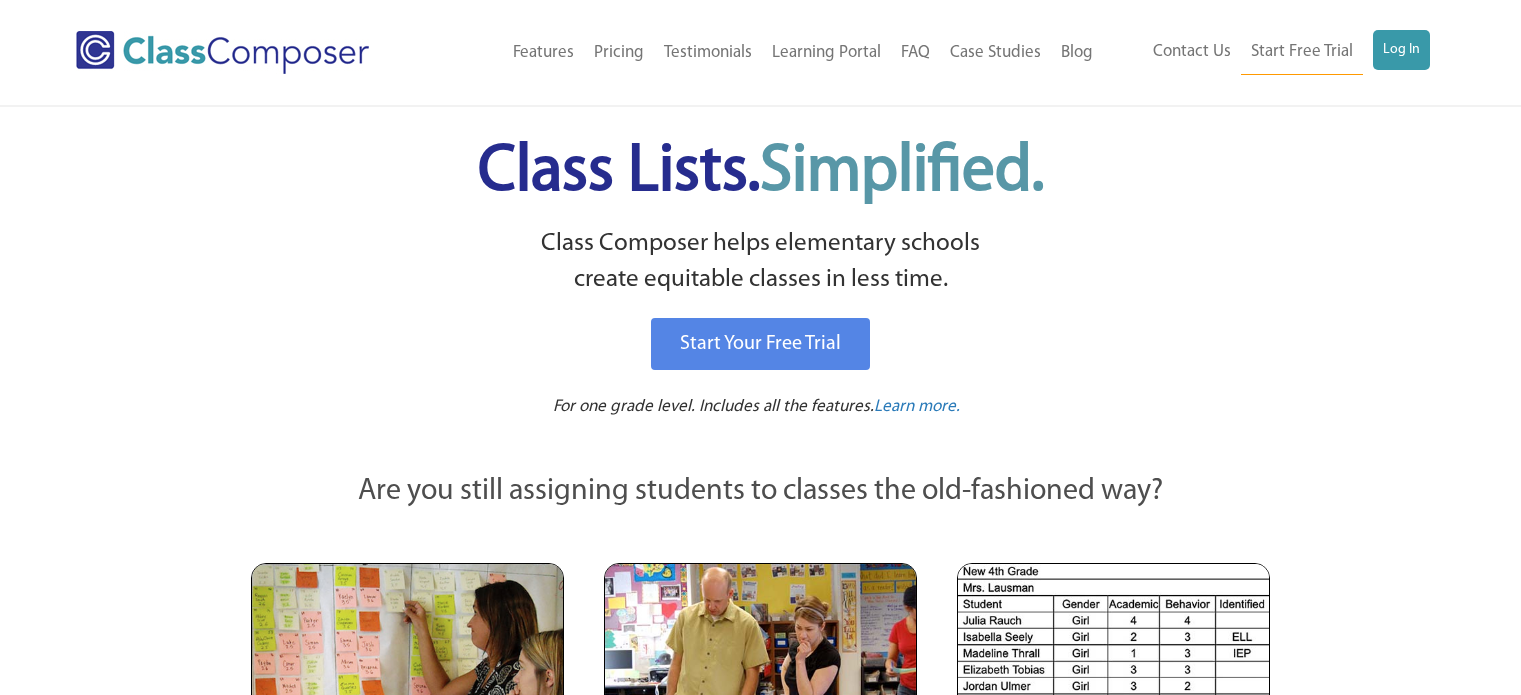 scroll, scrollTop: 0, scrollLeft: 0, axis: both 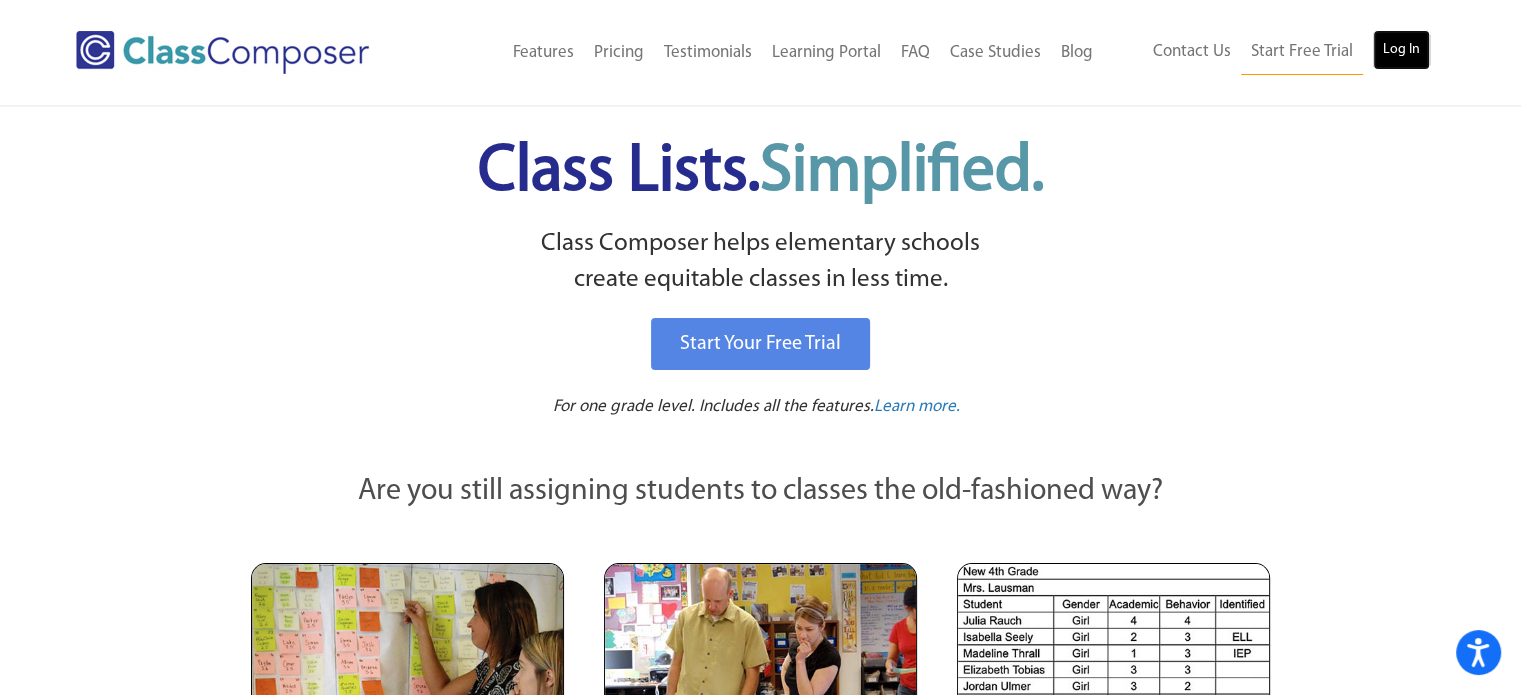 click on "Log In" at bounding box center (1401, 50) 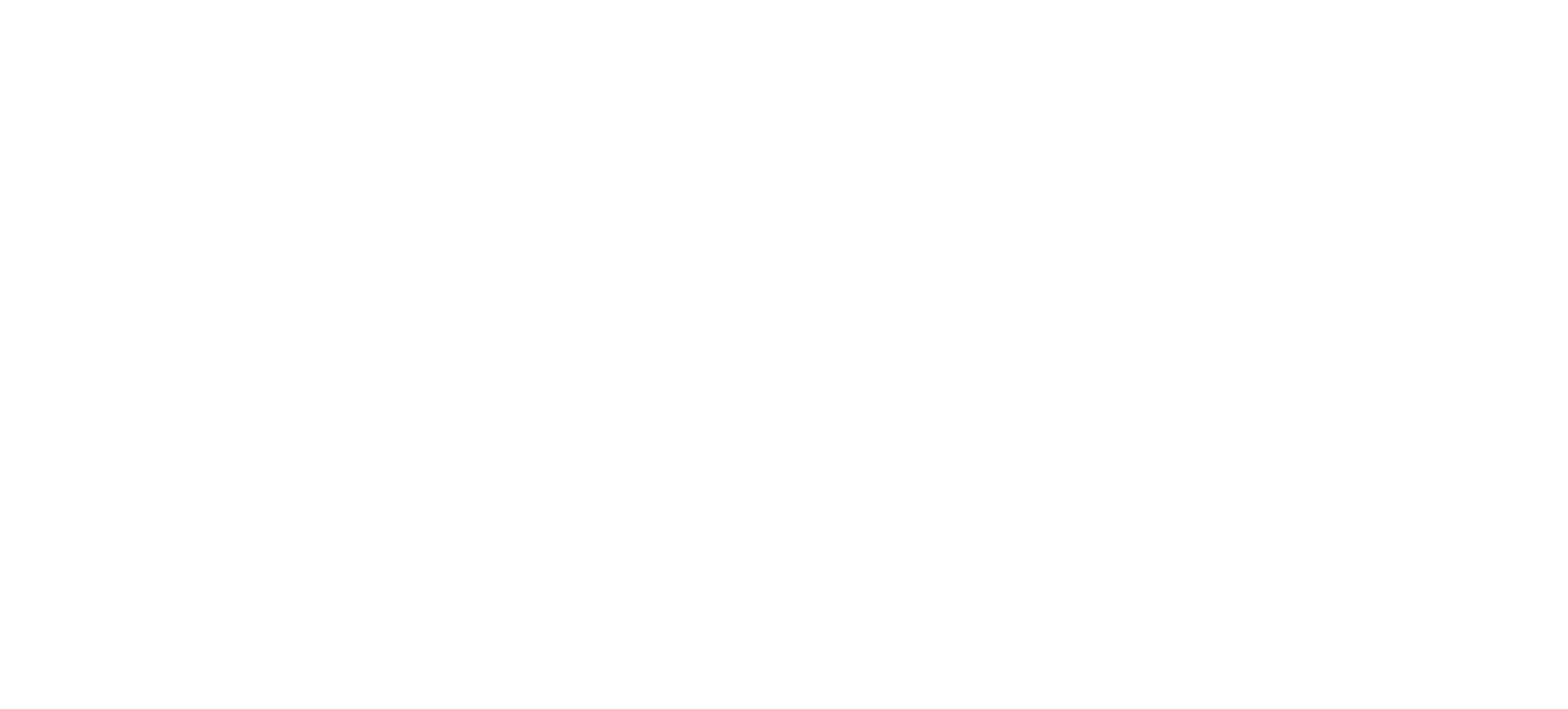scroll, scrollTop: 0, scrollLeft: 0, axis: both 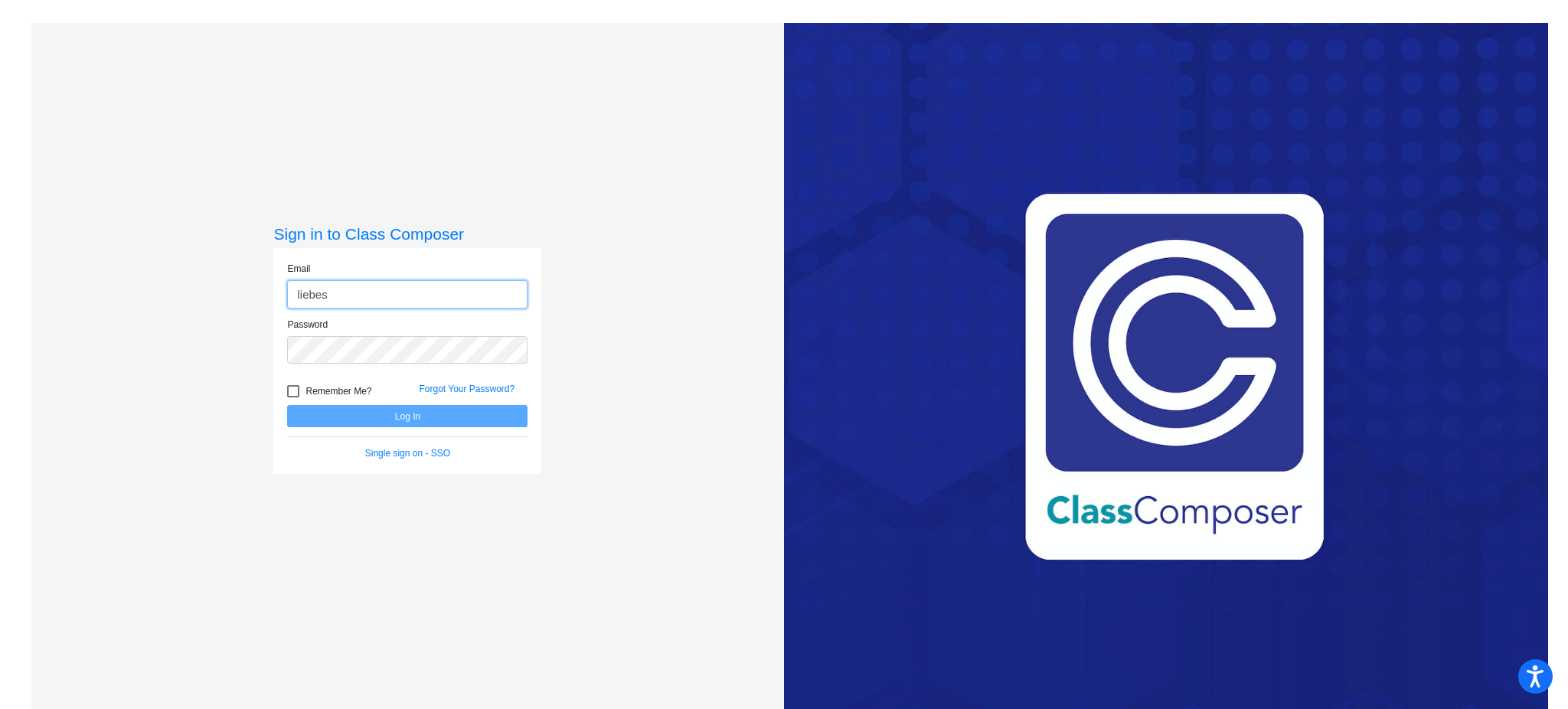 type on "liebes@mdusd.org" 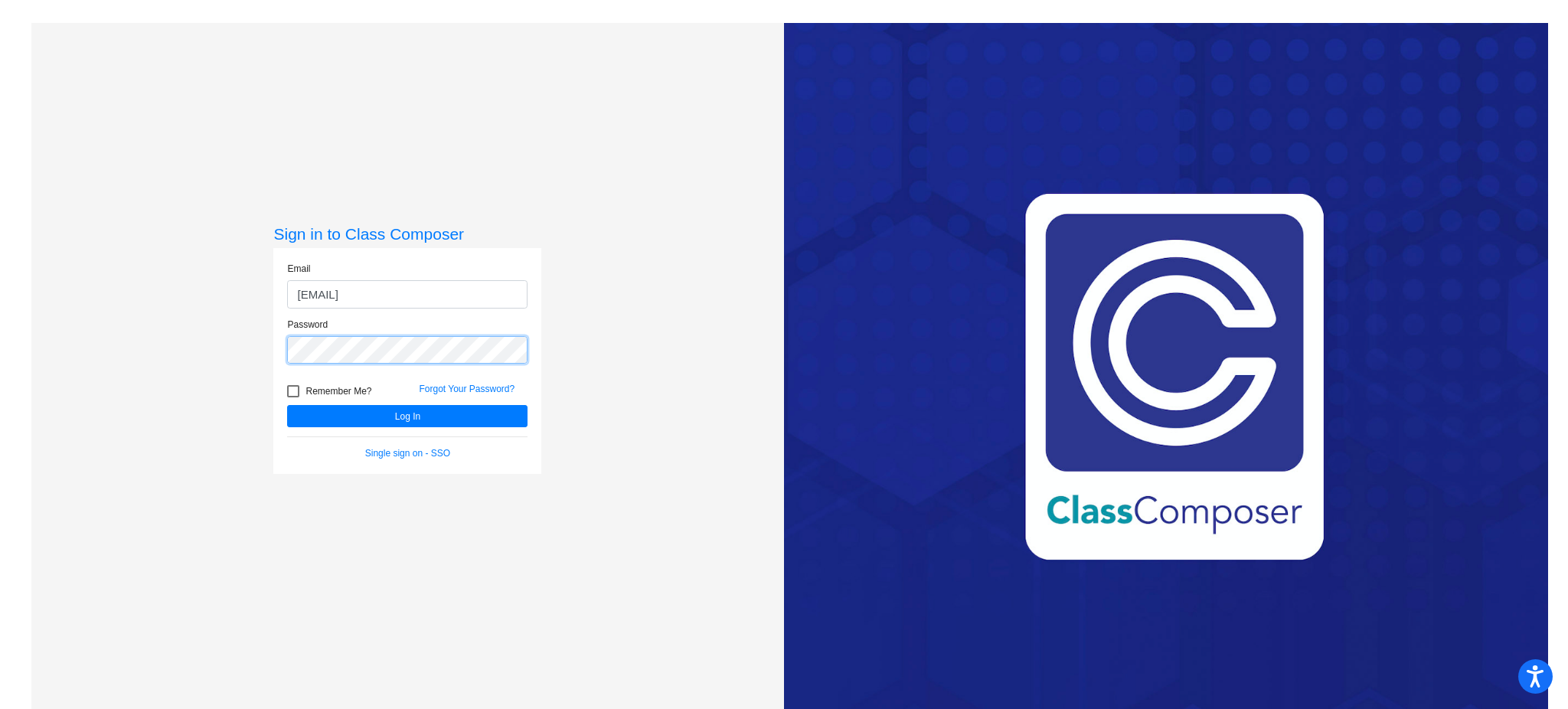 click on "Log In" 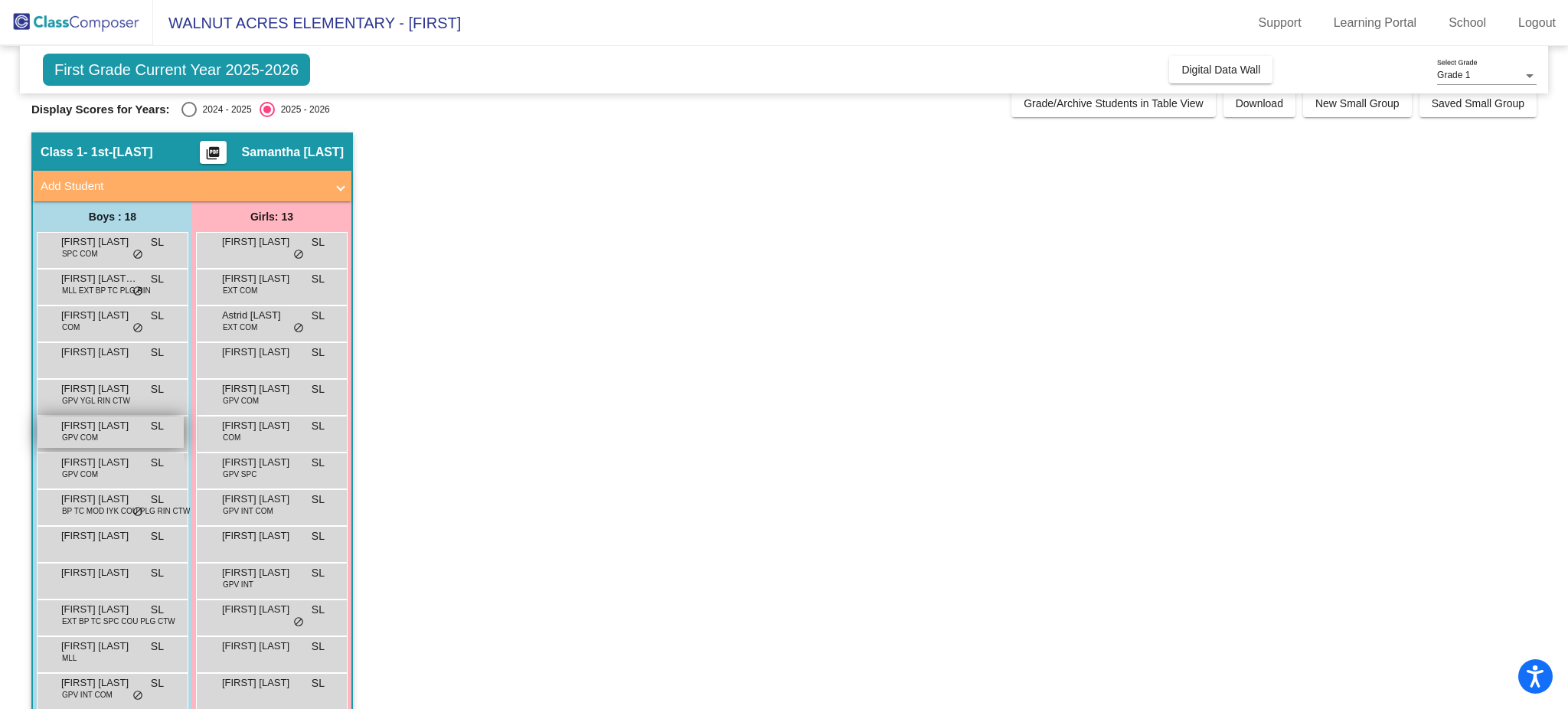 scroll, scrollTop: 15, scrollLeft: 0, axis: vertical 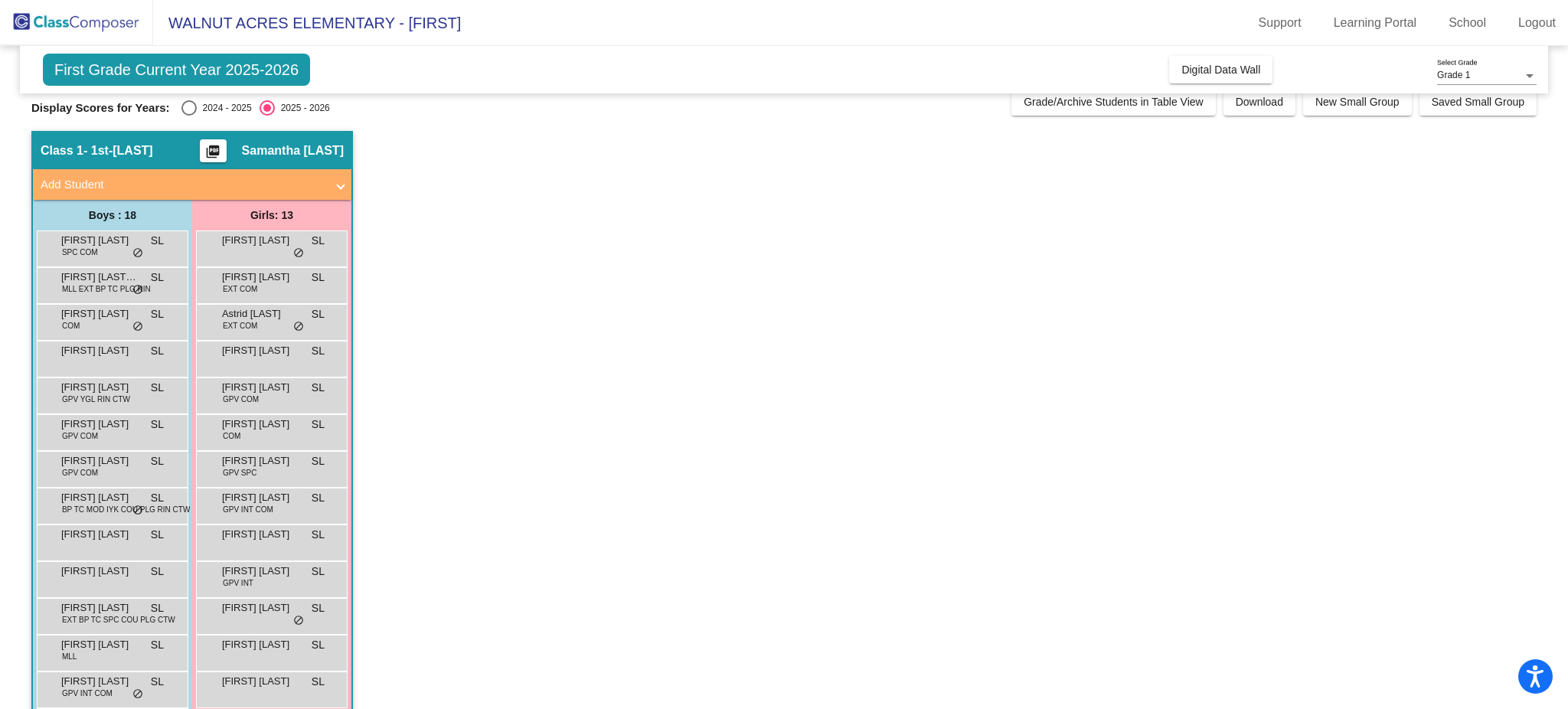 click on "2024 - 2025" at bounding box center (224, 108) 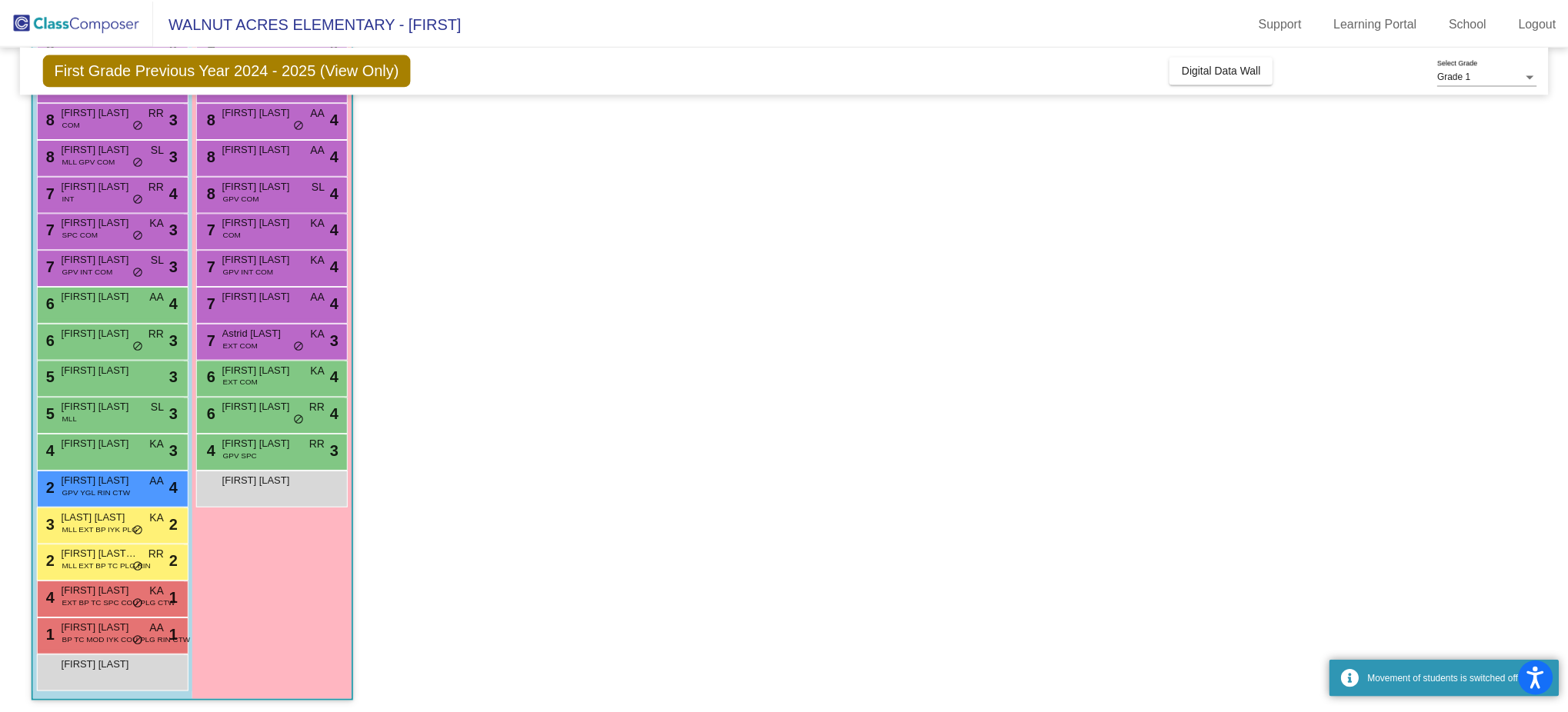 scroll, scrollTop: 220, scrollLeft: 0, axis: vertical 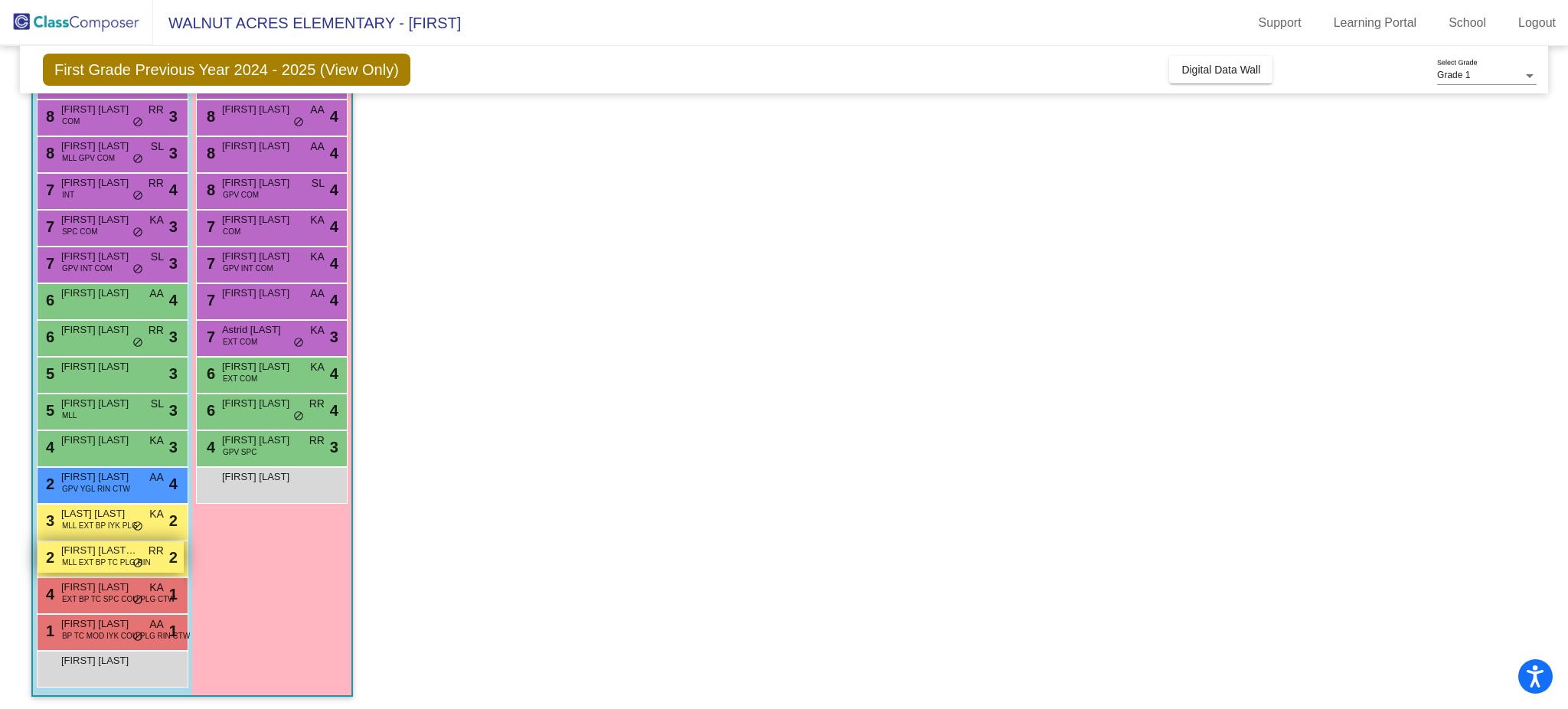 click on "MLL EXT BP TC PLG RIN" at bounding box center (106, 562) 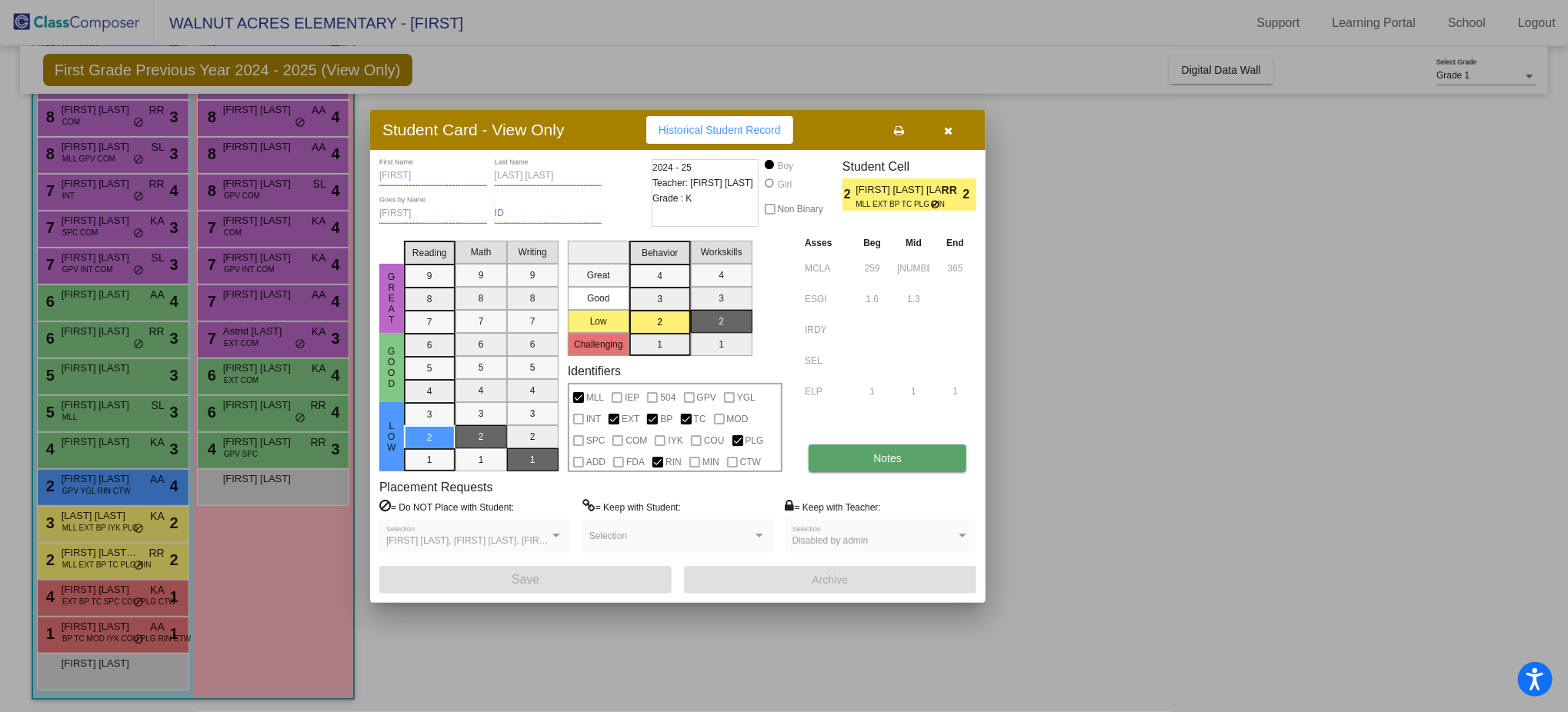 click on "Notes" at bounding box center [887, 458] 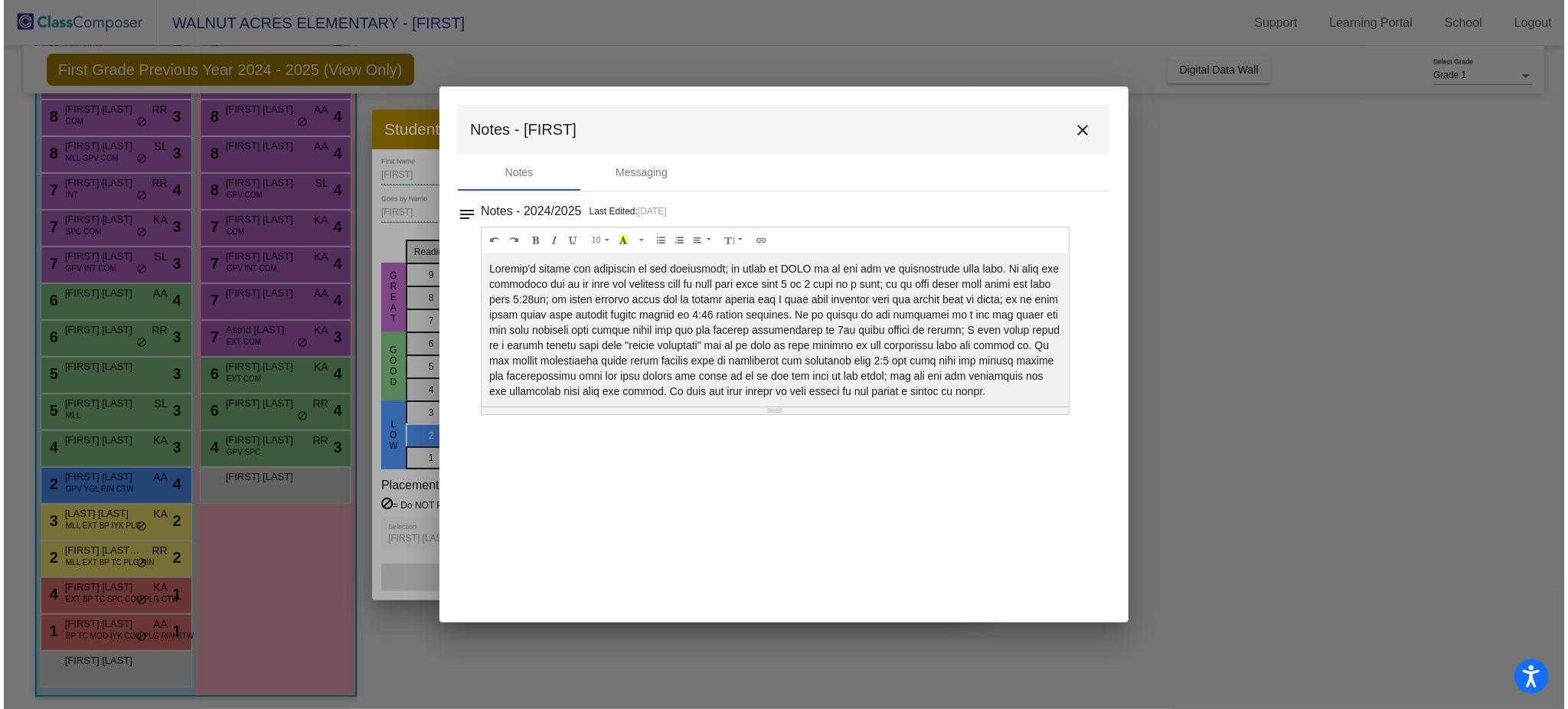 scroll, scrollTop: 15, scrollLeft: 0, axis: vertical 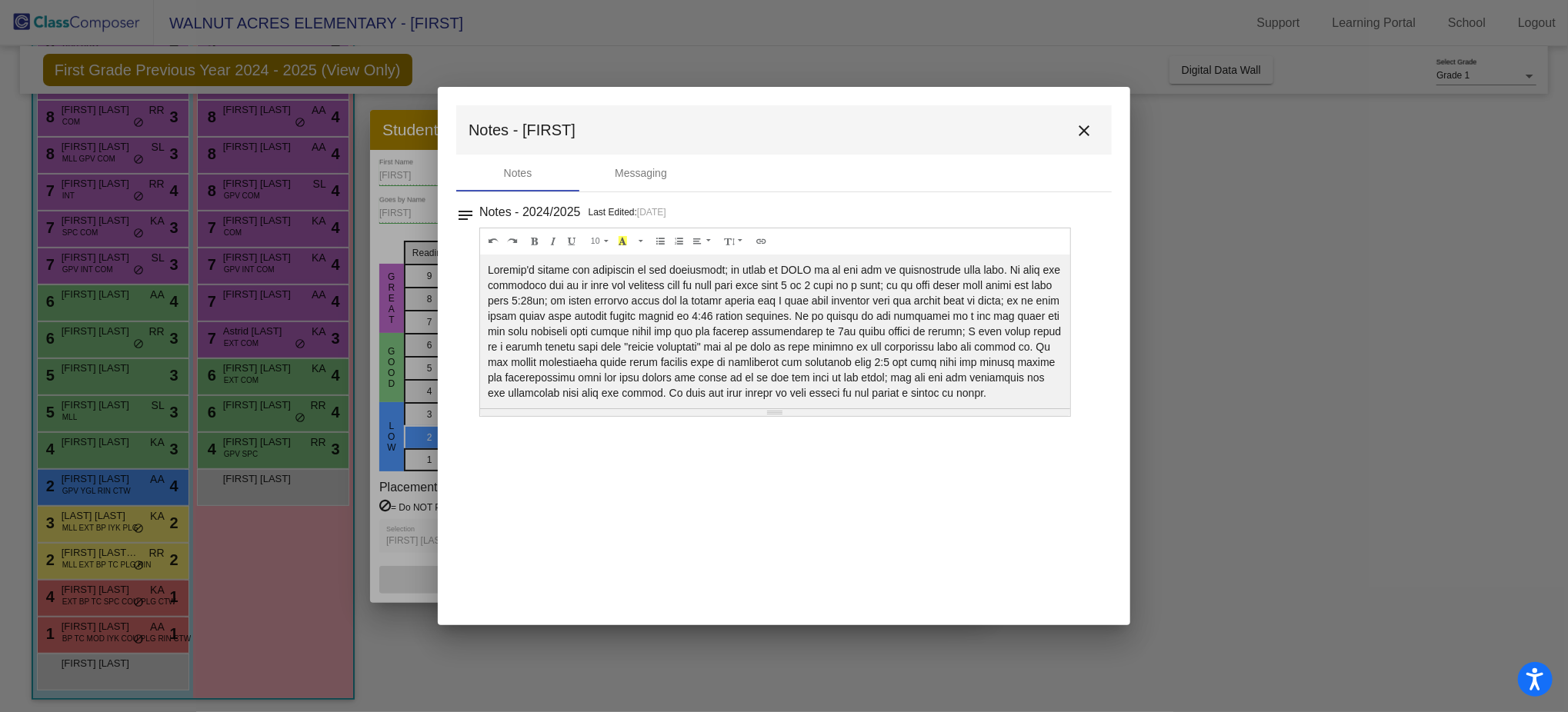 click on "close" at bounding box center [1084, 131] 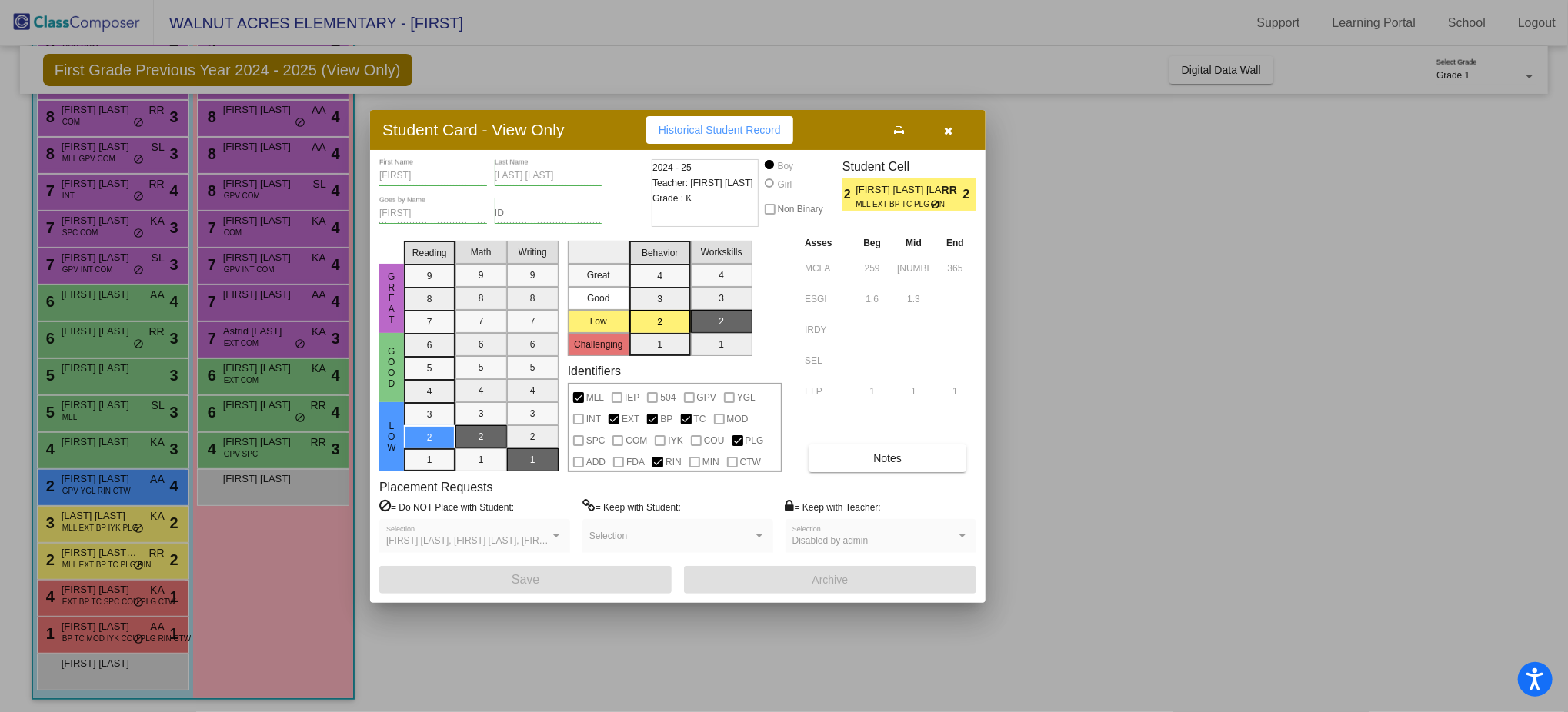 click at bounding box center (784, 356) 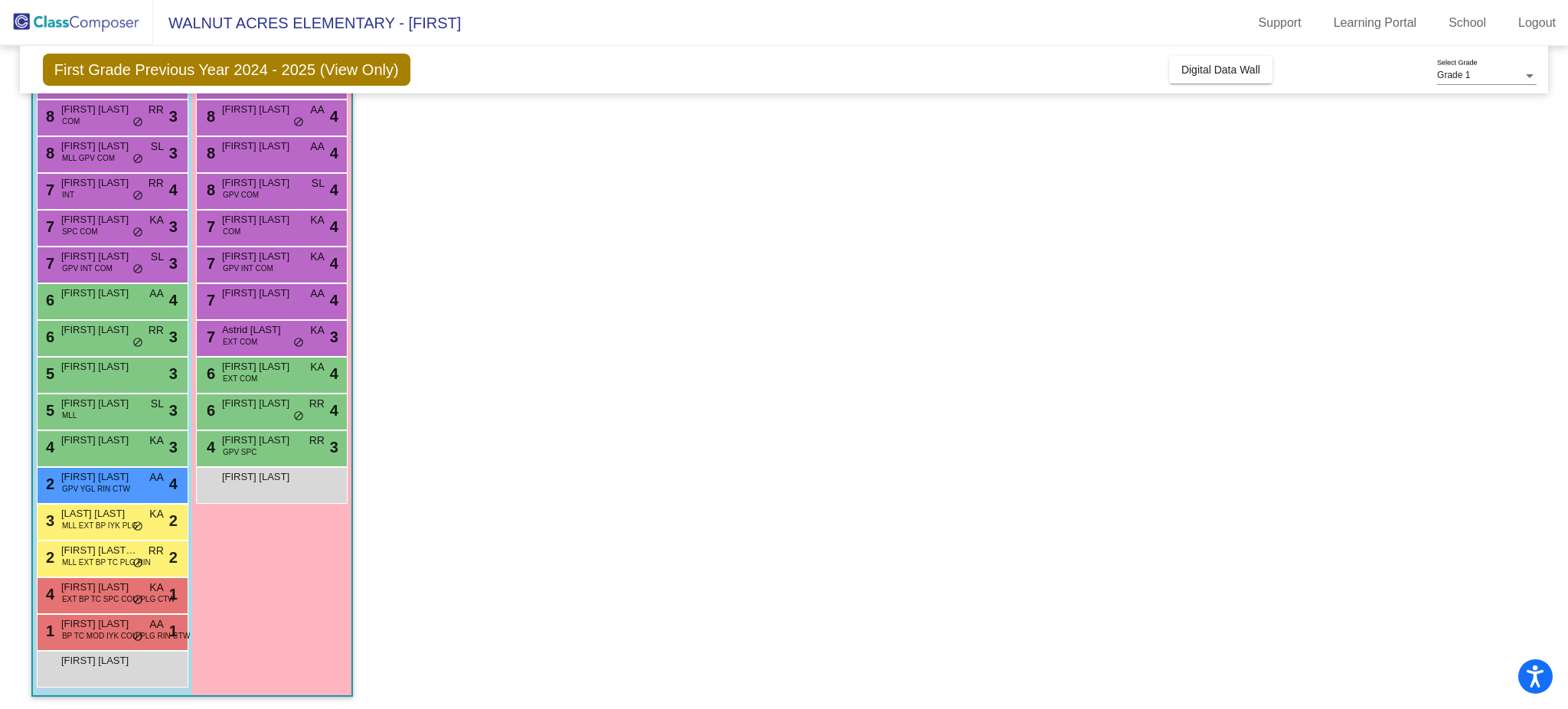 click on "Maniyar Rezaei" at bounding box center (100, 514) 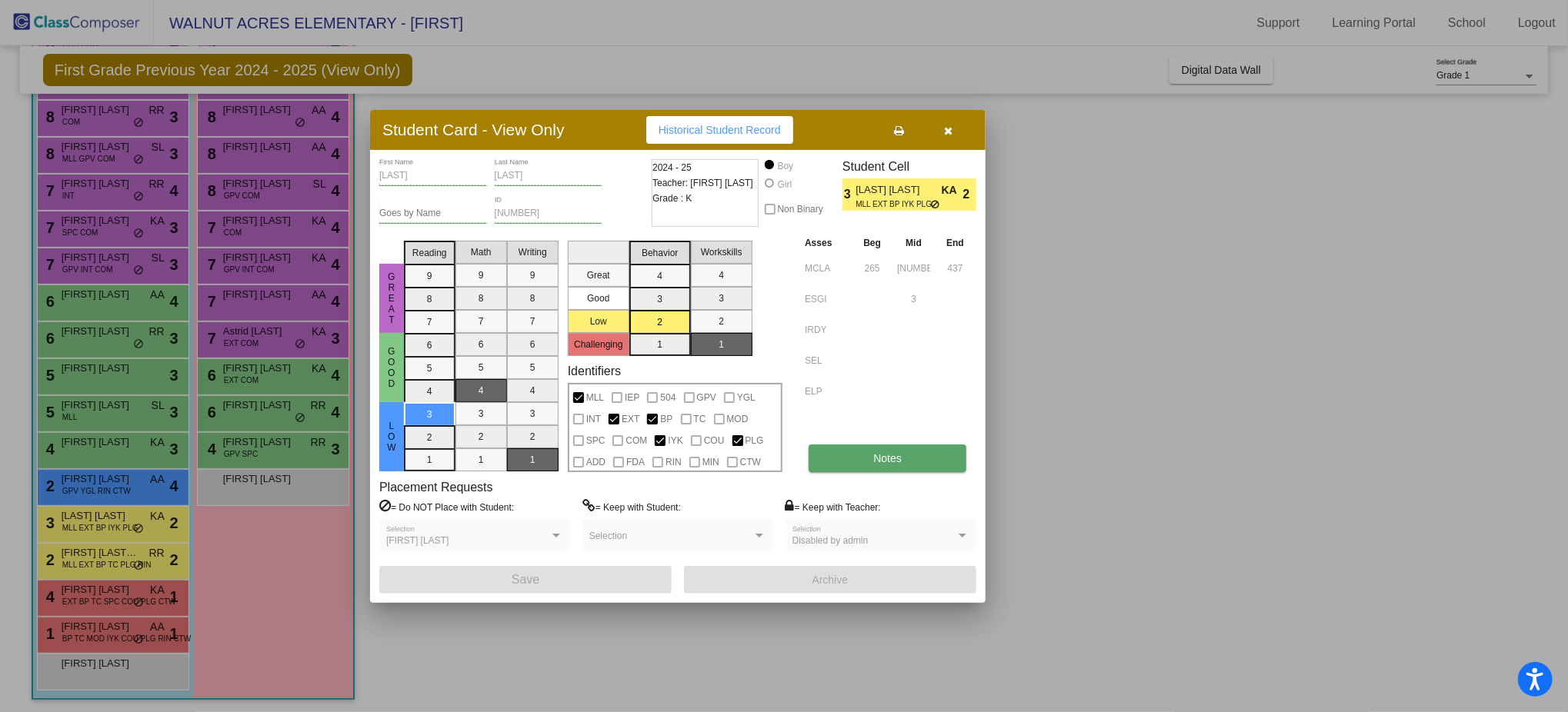 click on "Notes" at bounding box center (887, 458) 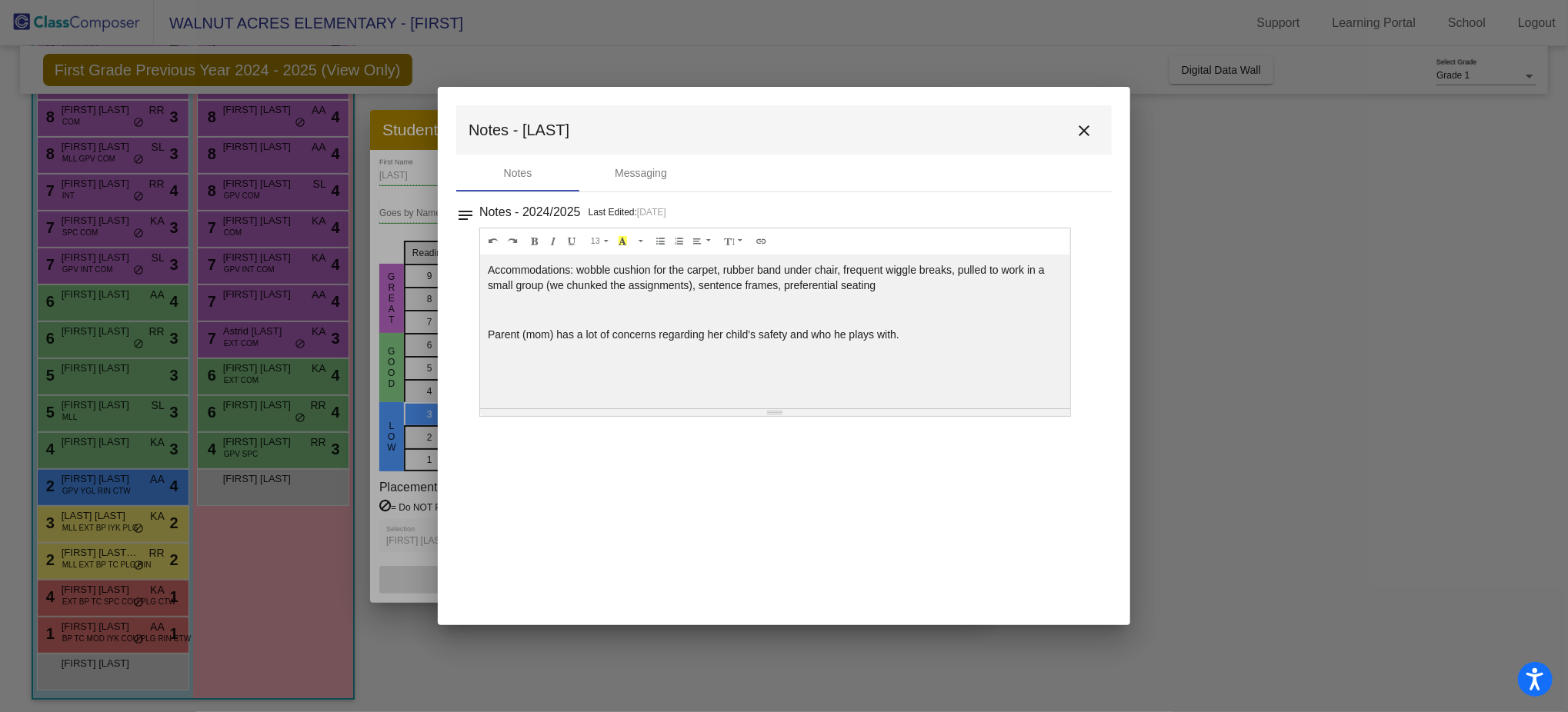 click on "close" at bounding box center (1084, 131) 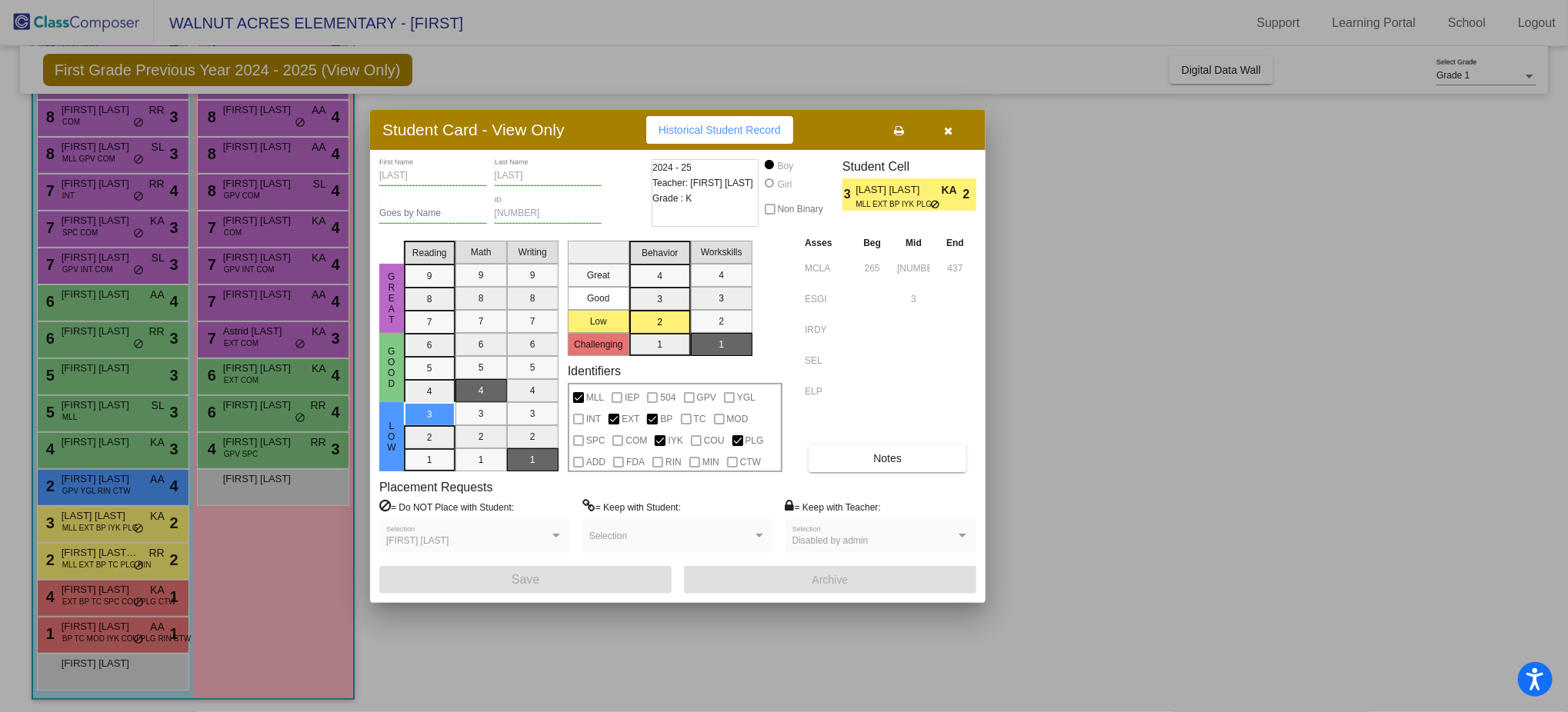 click at bounding box center (784, 356) 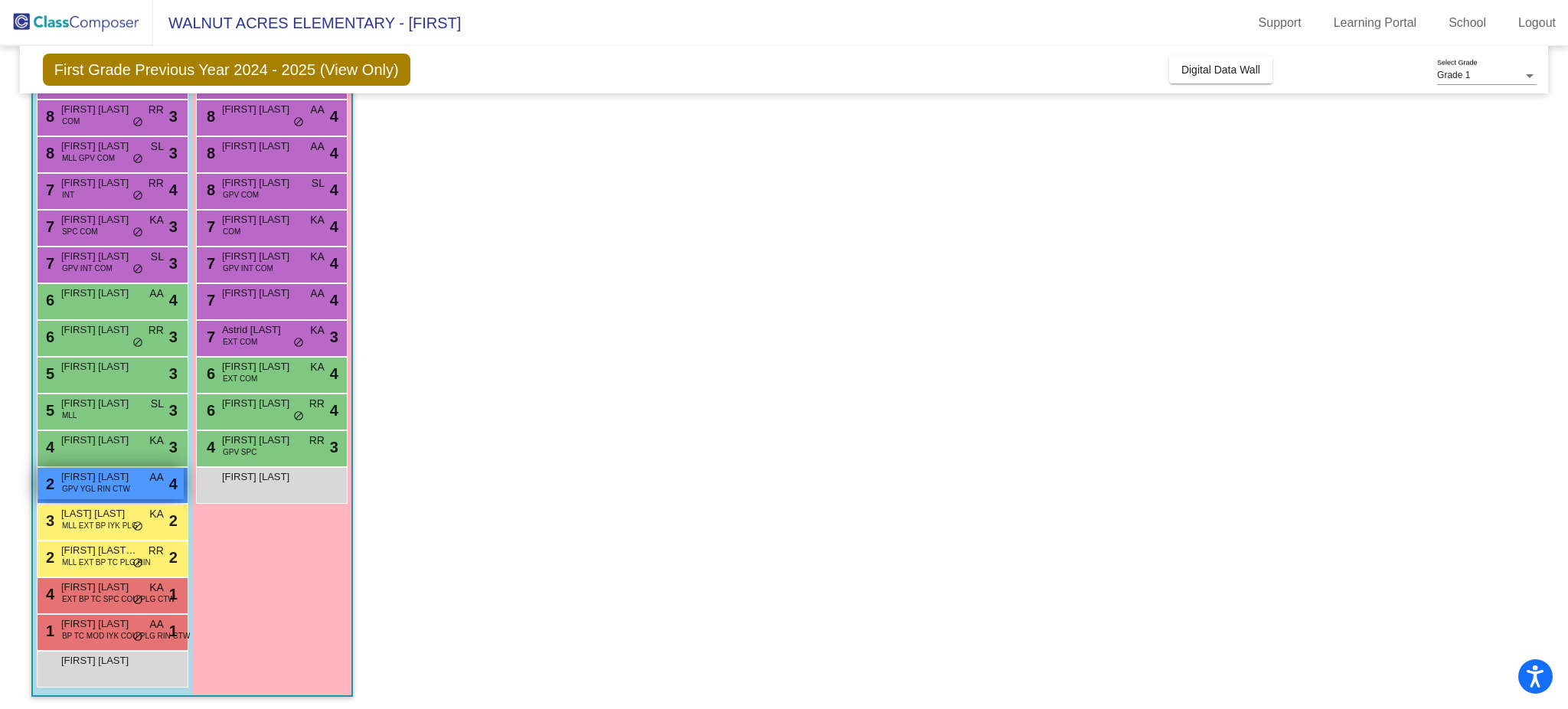 click on "Cooper Molineaux" at bounding box center [100, 477] 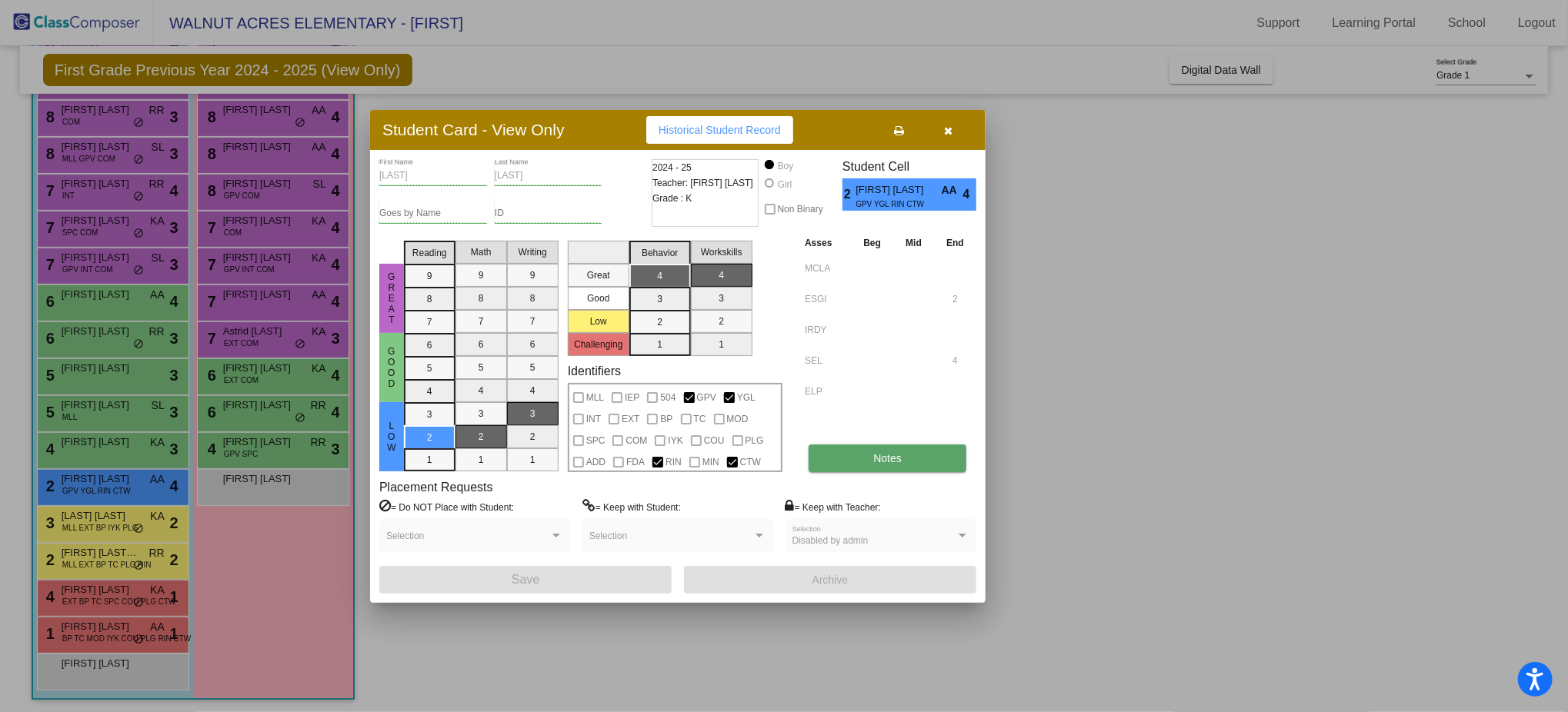click on "Notes" at bounding box center [887, 458] 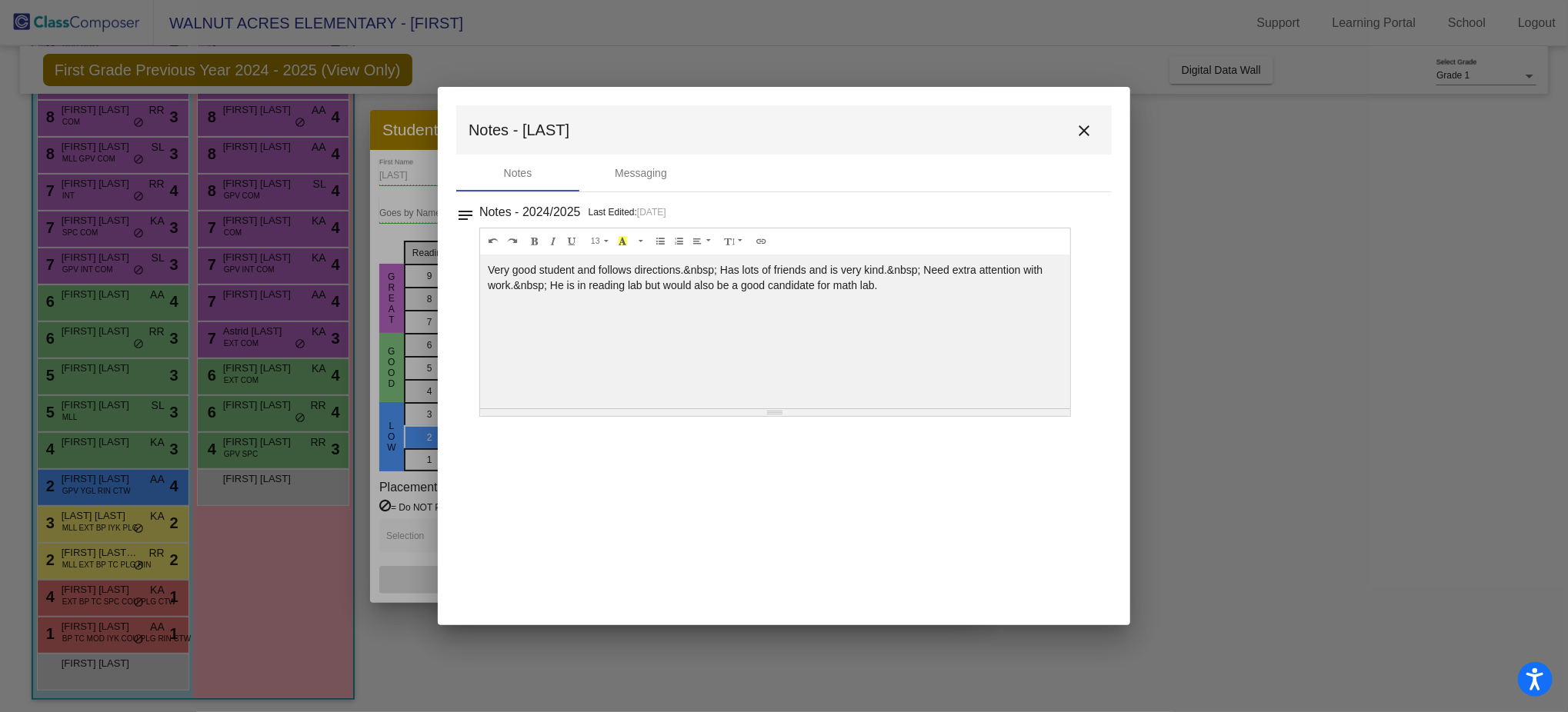 click on "close" at bounding box center [1084, 130] 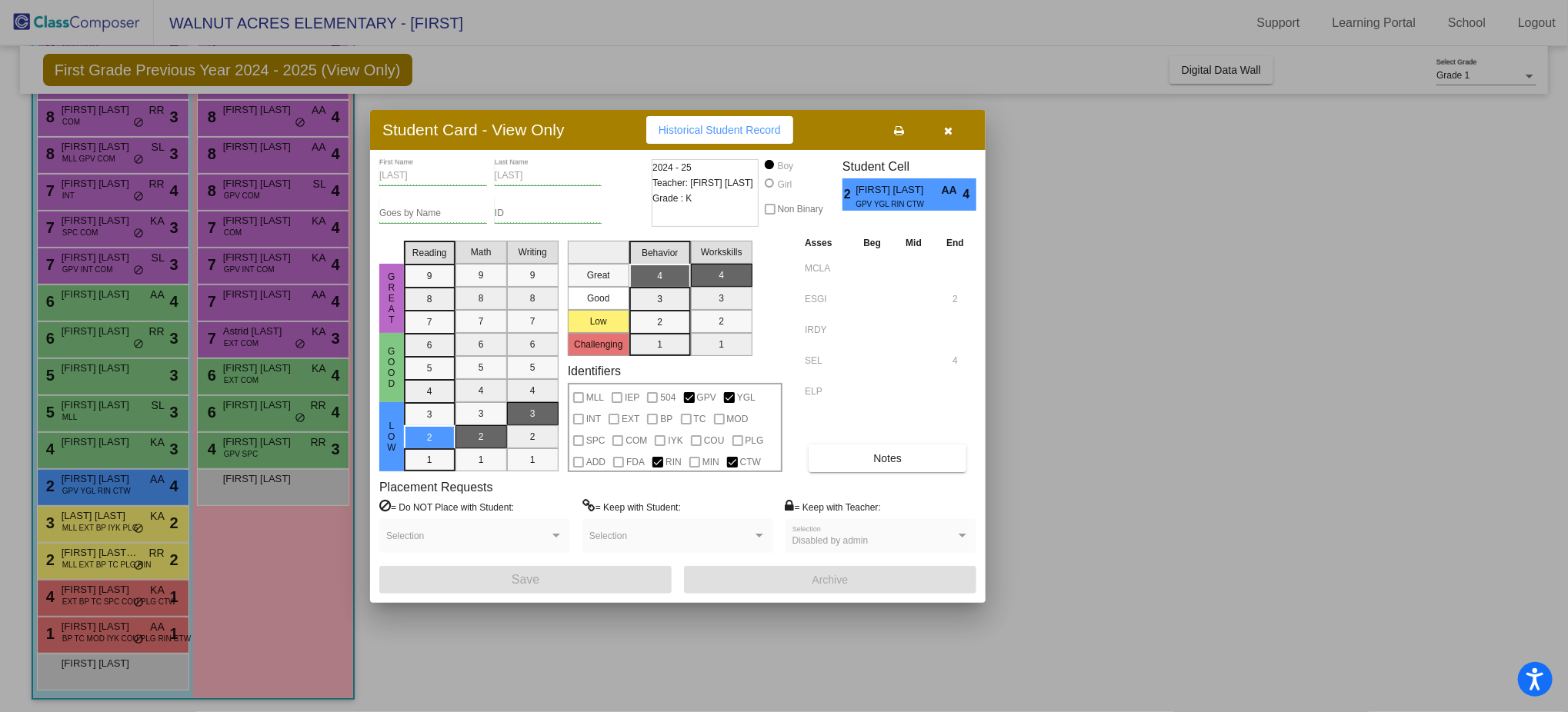 click at bounding box center [784, 356] 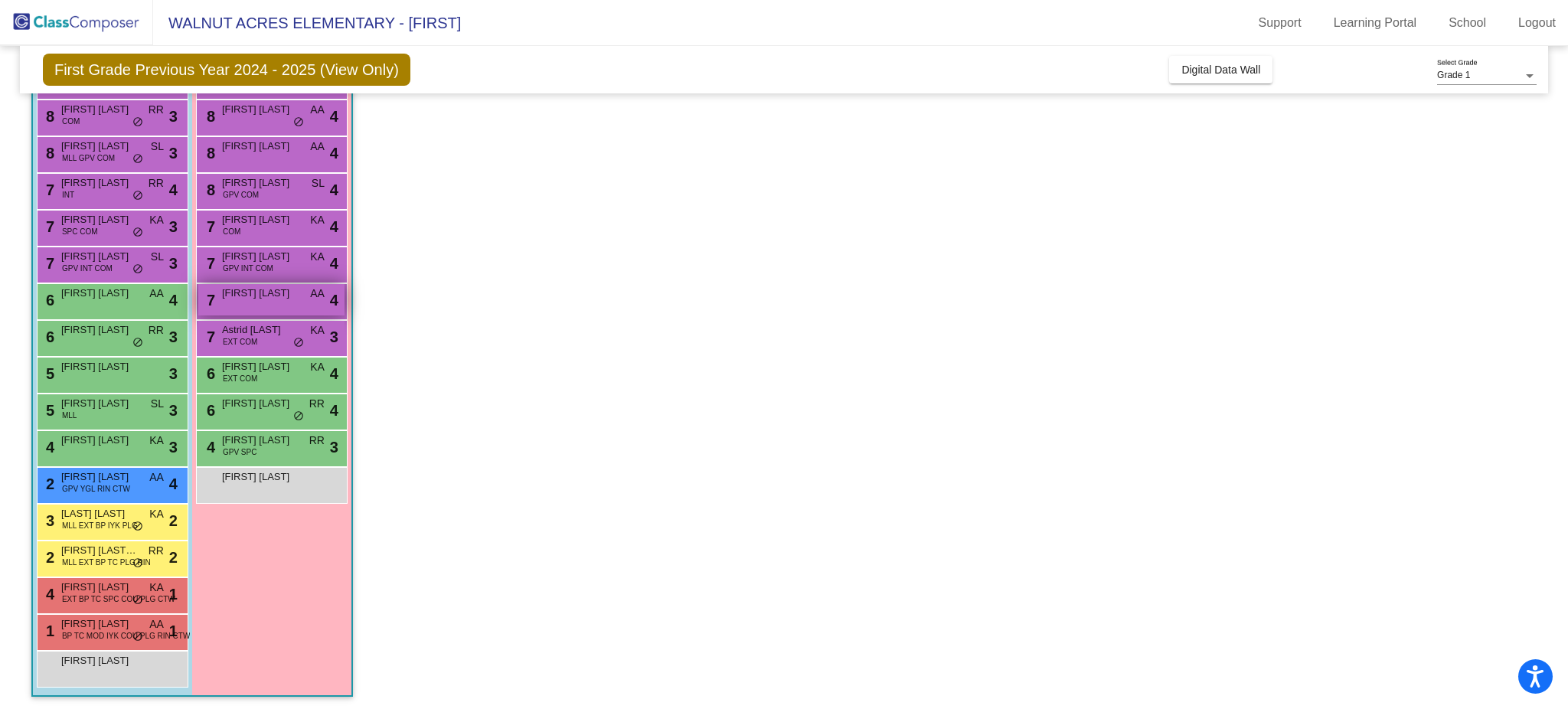 click on "7 Sabina Velazquez AA lock do_not_disturb_alt 4" at bounding box center (271, 299) 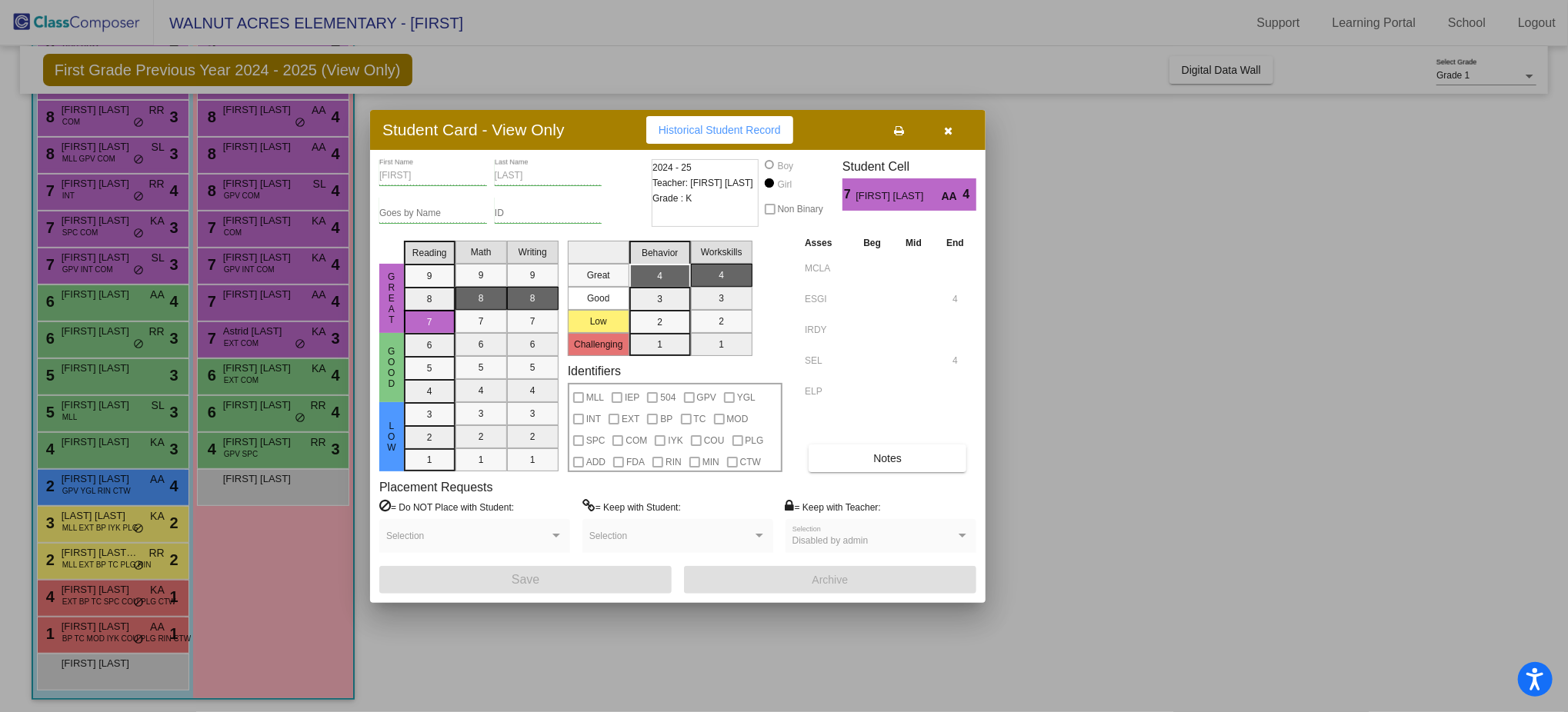 click at bounding box center [949, 131] 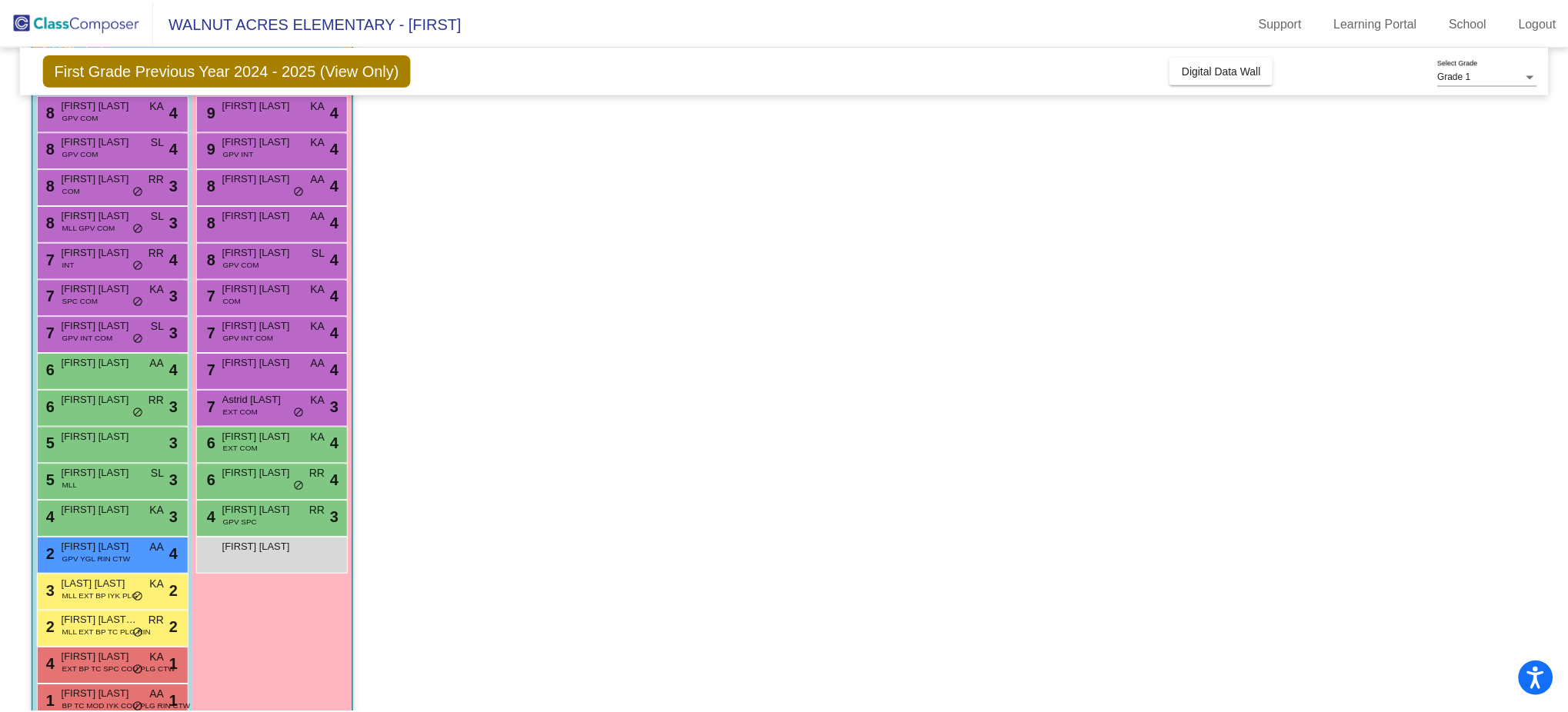scroll, scrollTop: 183, scrollLeft: 0, axis: vertical 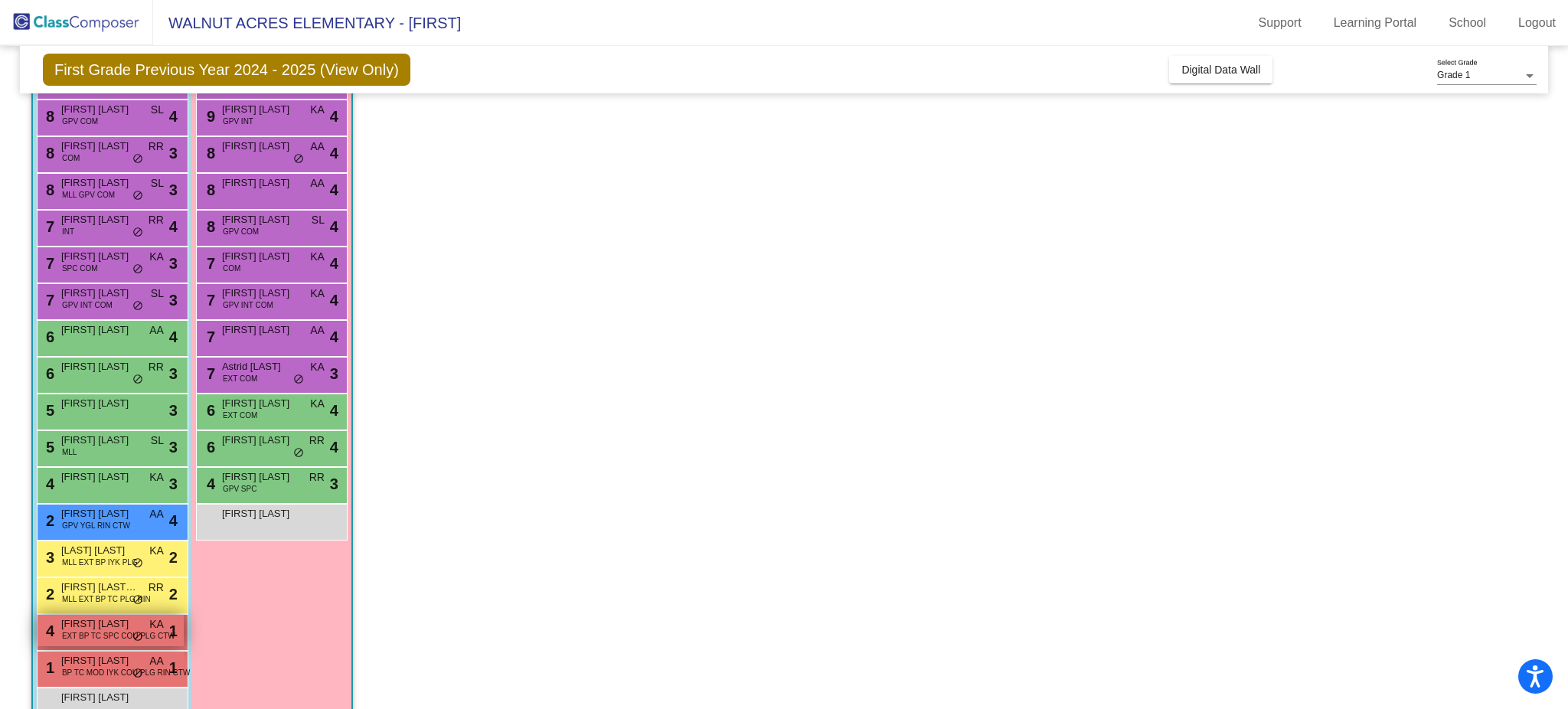 click on "EXT BP TC SPC COU PLG CTW" at bounding box center (119, 635) 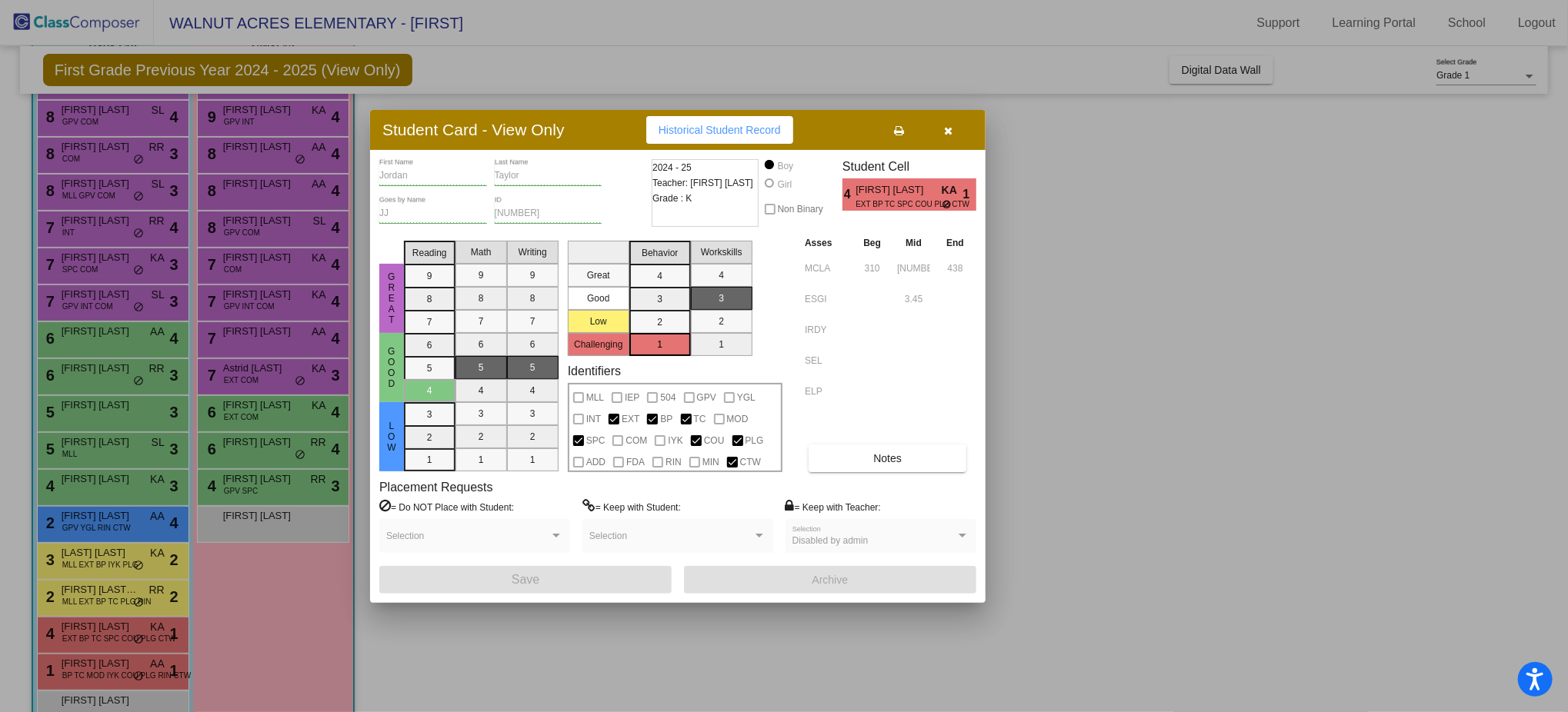 click on "Jordan First Name Taylor Last Name JJ Goes by Name 5089549 ID 2024 - 25 Teacher: Katie ANDRES Grade : K   Boy   Girl   Non Binary Student Cell 4 Jordan Taylor KA EXT BP TC SPC COU PLG CTW 1  Great   Good   Low  Reading 9 8 7 6 5 4 3 2 1 Math 9 8 7 6 5 4 3 2 1 Writing 9 8 7 6 5 4 3 2 1 Great Good Low Challenging Behavior 4 3 2 1 Workskills 4 3 2 1 Identifiers   MLL   IEP   504   GPV   YGL   INT   EXT   BP   TC   MOD   SPC   COM   IYK   COU   PLG   ADD   FDA   RIN   MIN   CTW Asses Beg Mid End MCLA 310 359 438 ESGI 3.45 IRDY SEL ELP  Notes  Placement Requests  = Do NOT Place with Student:   Selection  = Keep with Student:   Selection  = Keep with Teacher: Disabled by admin Selection  Save   Archive" at bounding box center (678, 376) 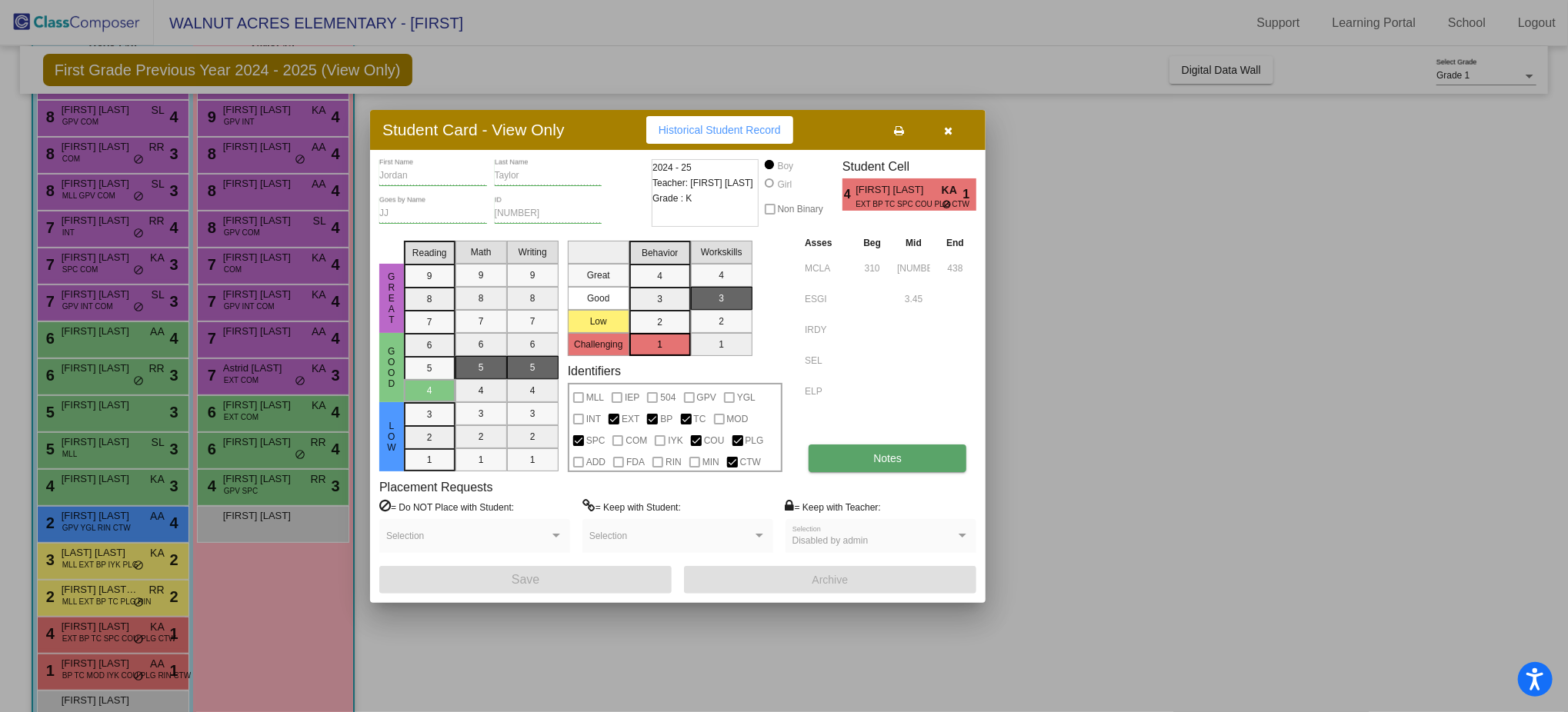 click on "Notes" at bounding box center [887, 458] 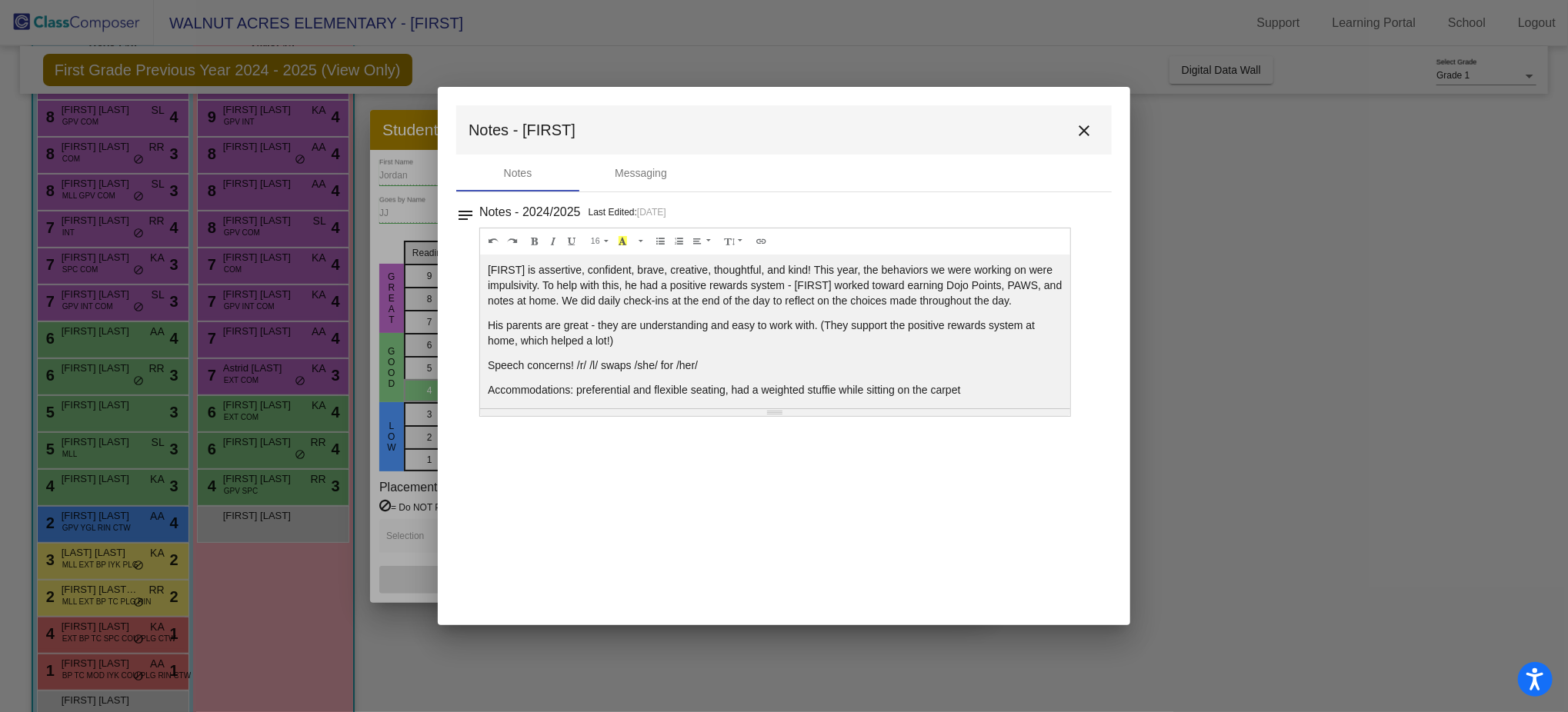 scroll, scrollTop: 5, scrollLeft: 0, axis: vertical 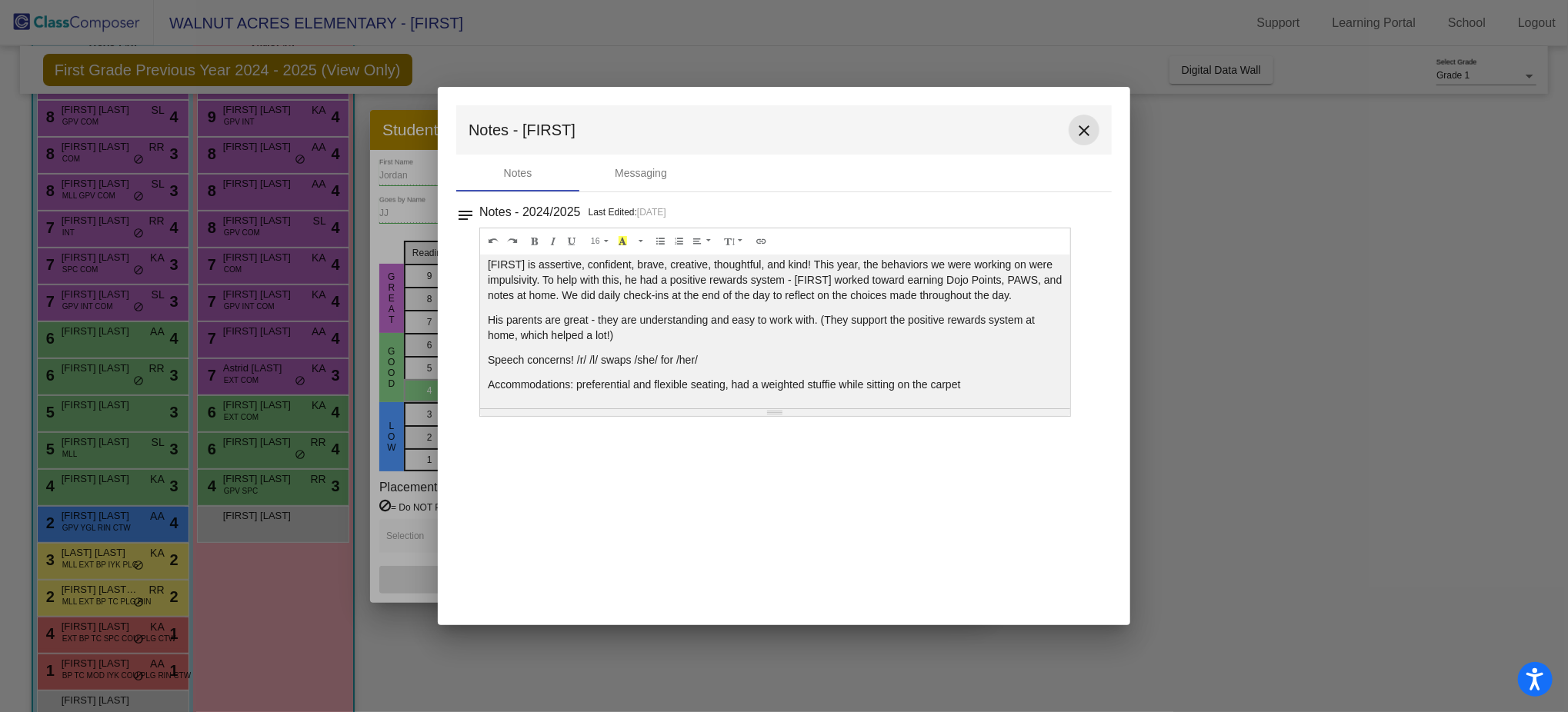 click on "close" at bounding box center (1084, 131) 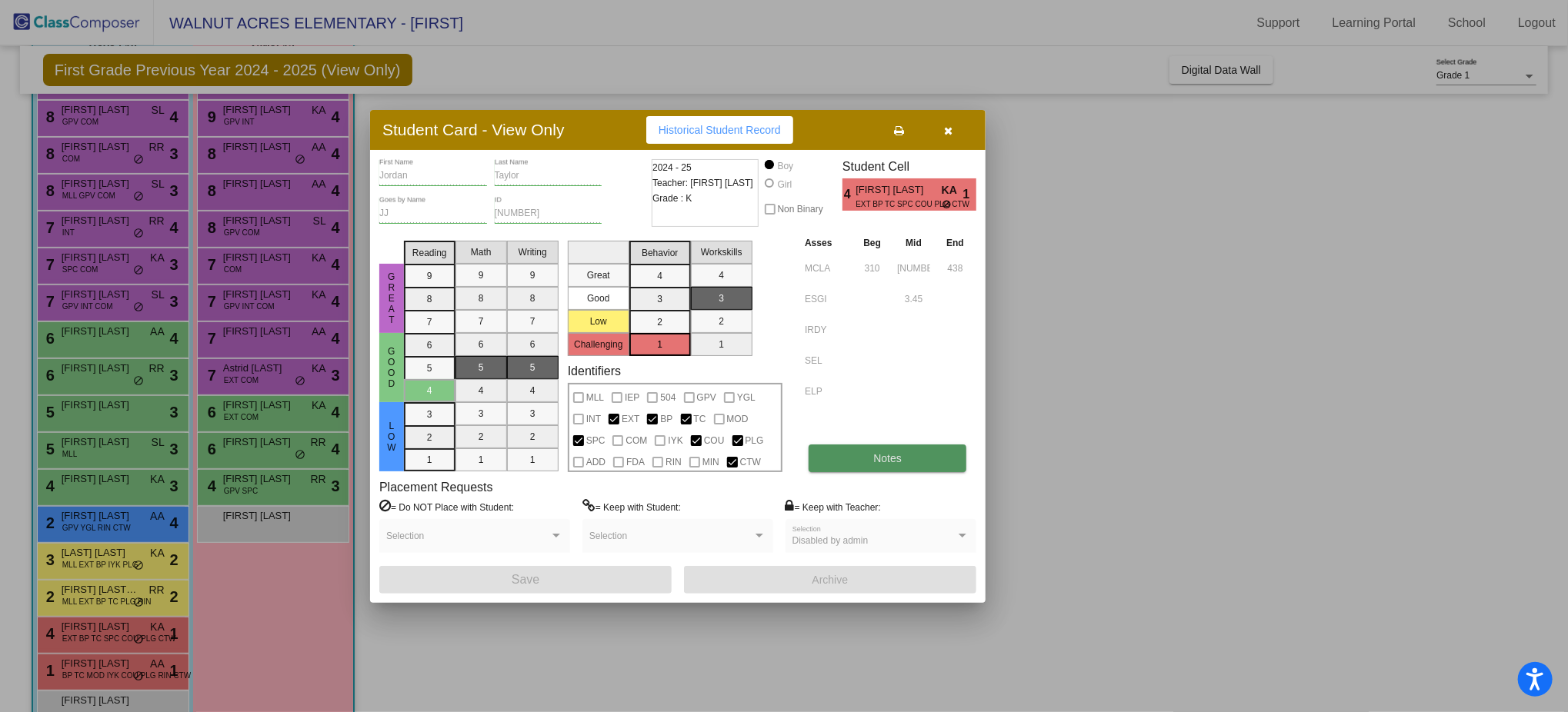 click on "Notes" at bounding box center (887, 458) 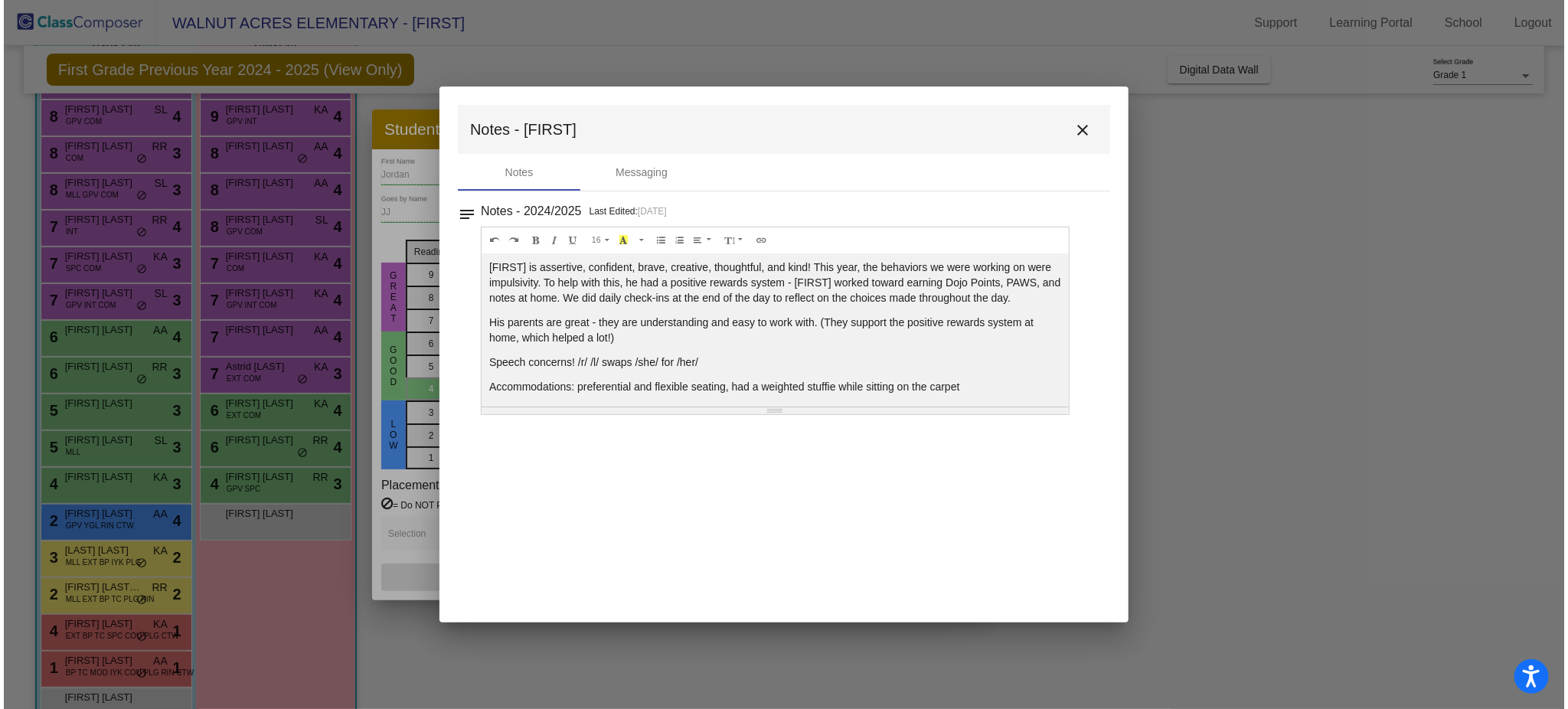 scroll, scrollTop: 0, scrollLeft: 0, axis: both 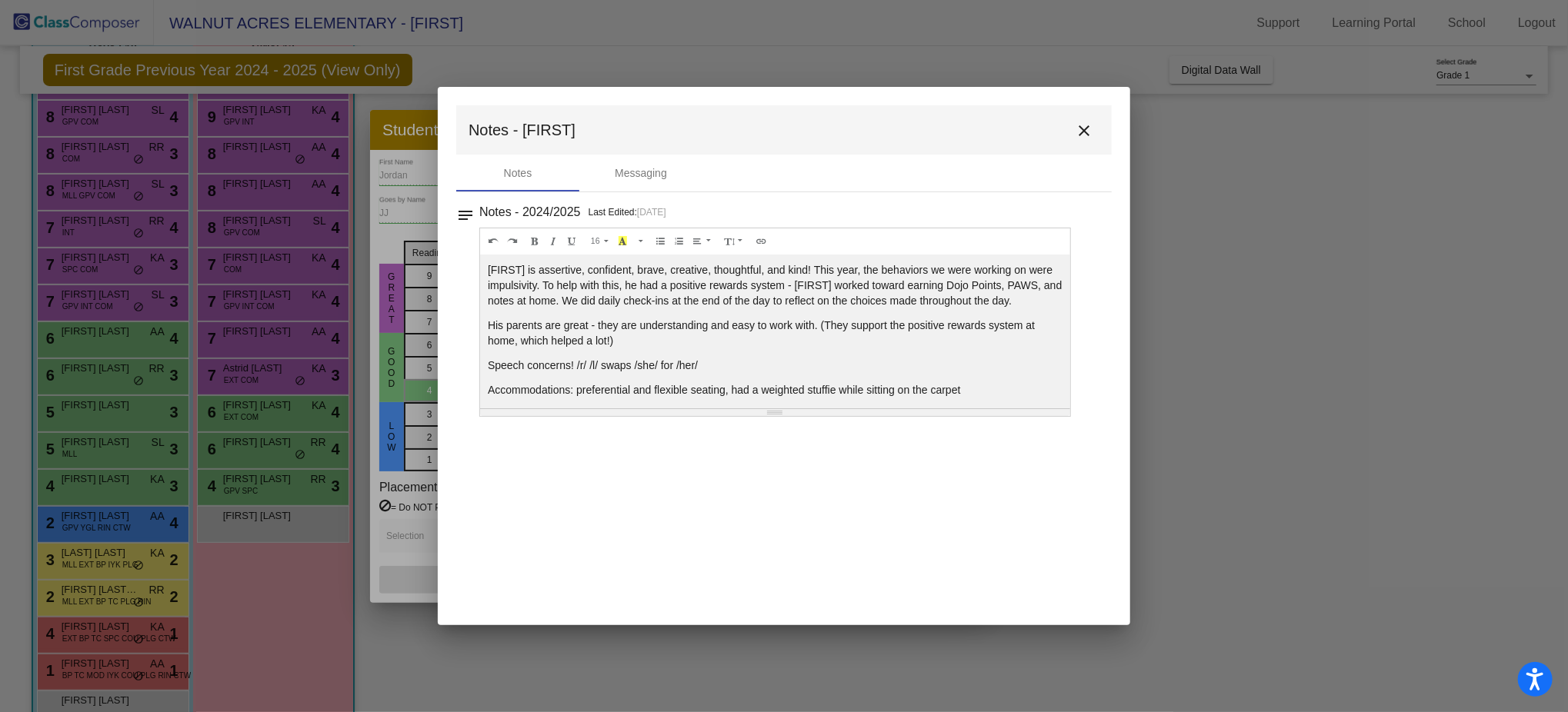 click on "close" at bounding box center (1084, 131) 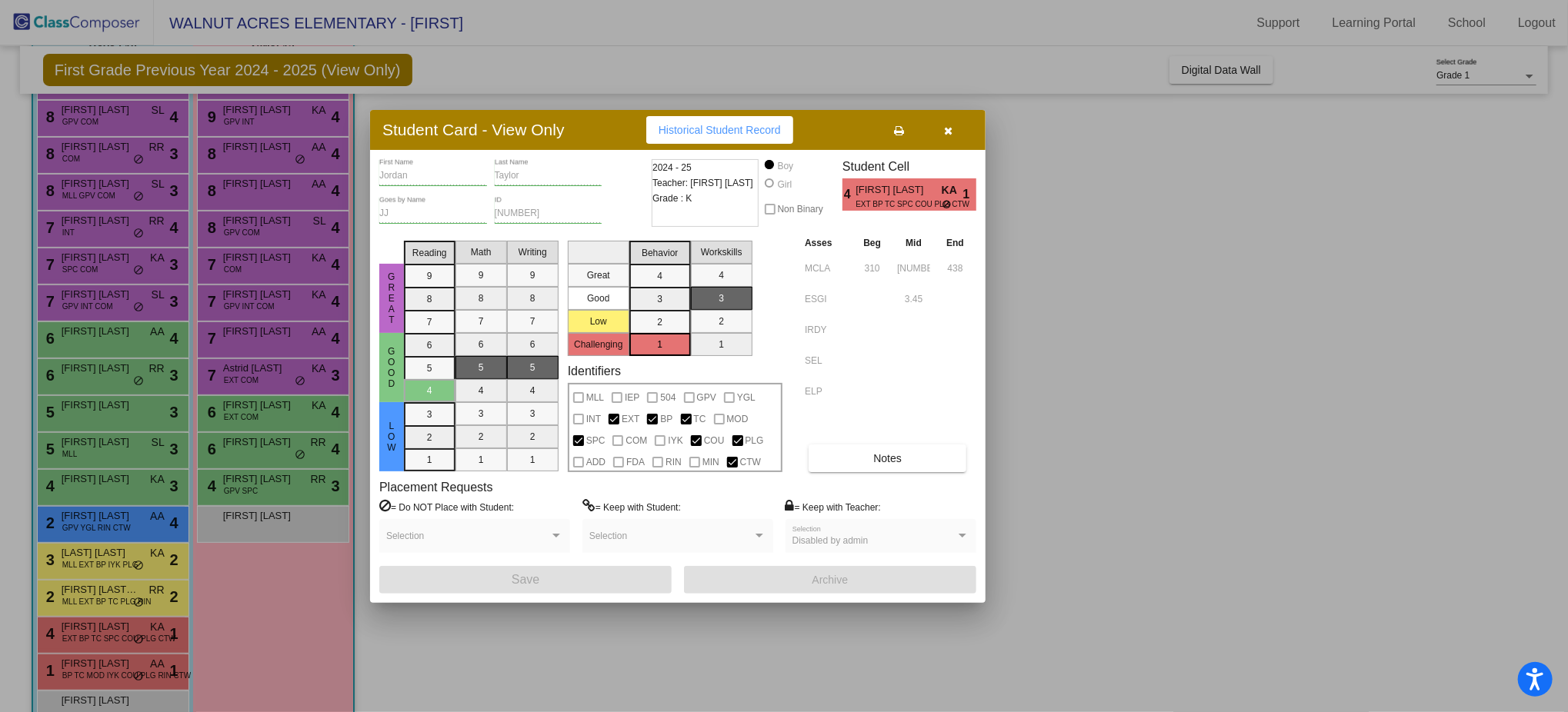 click at bounding box center [949, 130] 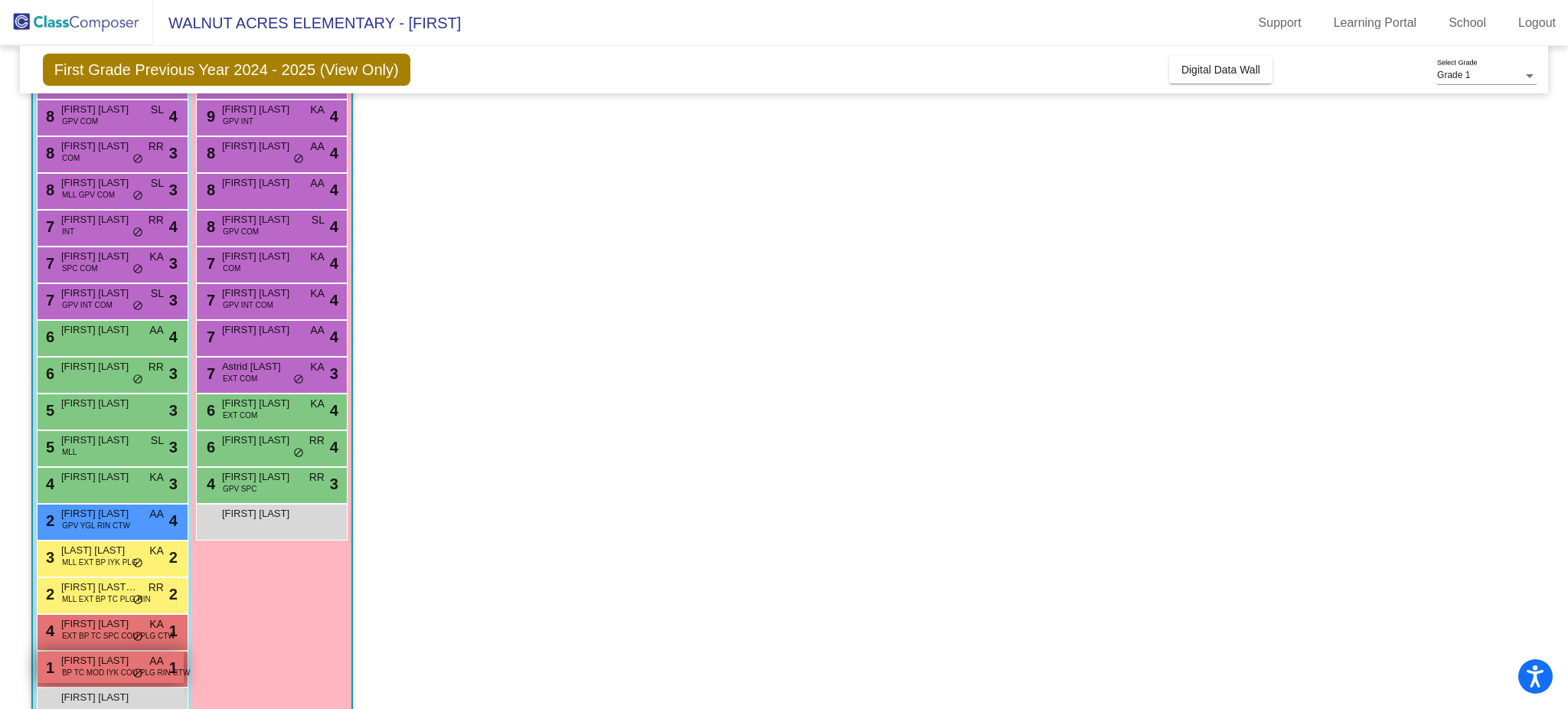 click on "BP TC MOD IYK COU PLG RIN CTW" at bounding box center [126, 672] 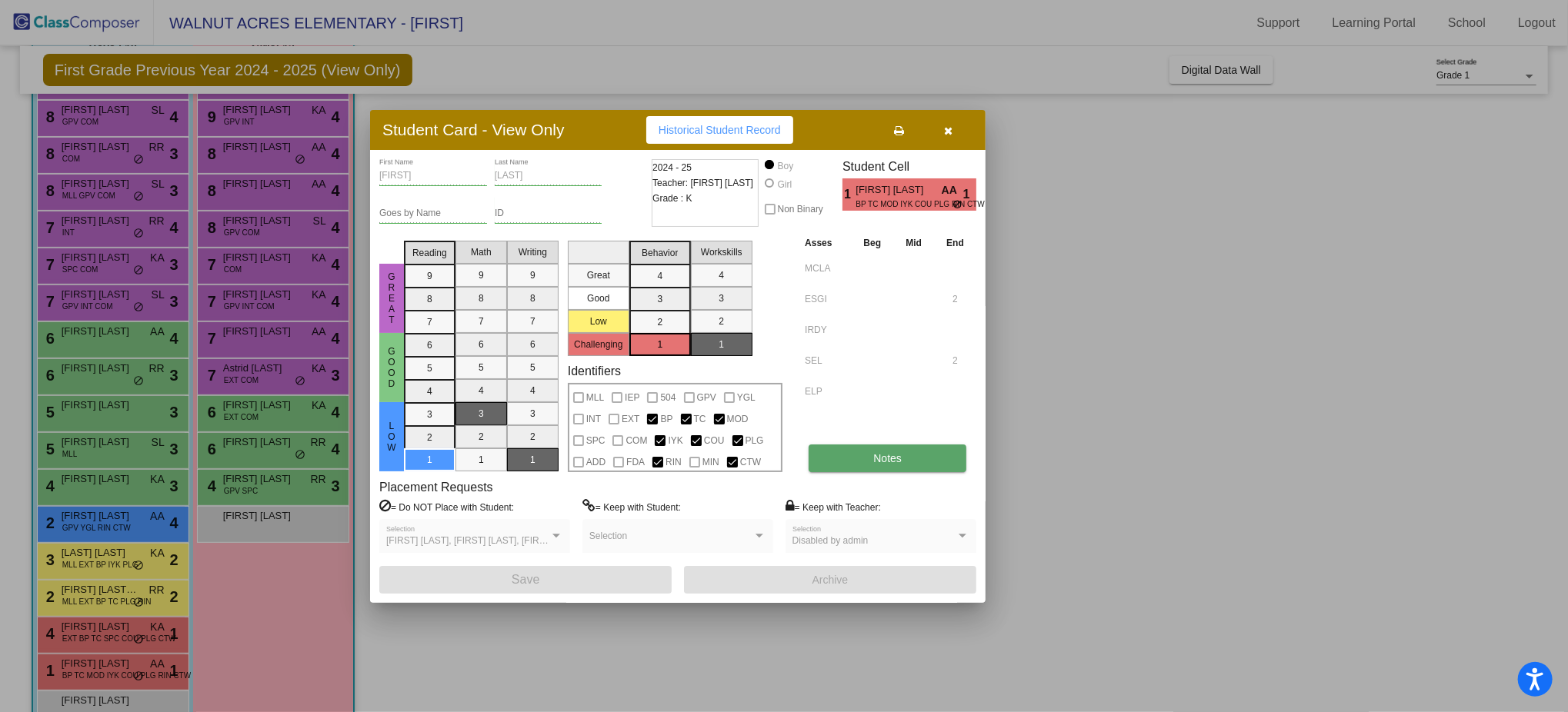 click on "Notes" at bounding box center [887, 458] 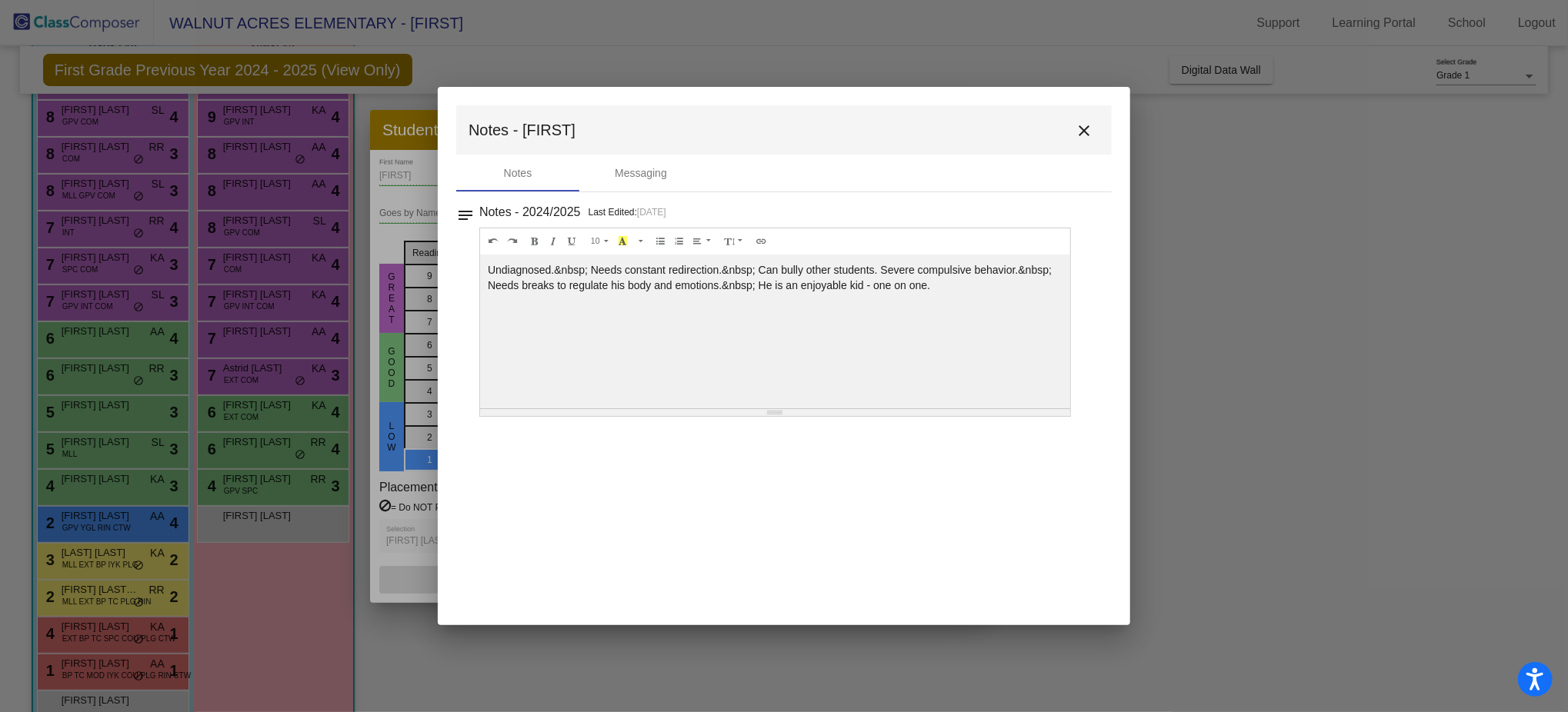 click on "Notes - George close Notes Messaging notes Notes - 2024/2025 Last Edited:   4/29/25 10    8  9  10  11  12  14  18  24  36   Background Color Transparent Select #ffff00 Text Color Reset to default Select #000000      1.0  1.2  1.4  1.5  1.6  1.8  2.0  3.0 Undiagnosed.  Needs constant redirection.  Can bully other students. Severe compulsive behavior.  Needs breaks to regulate his body and emotions.  He is an enjoyable kid - one on one.   100% 50% 25%" at bounding box center [784, 356] 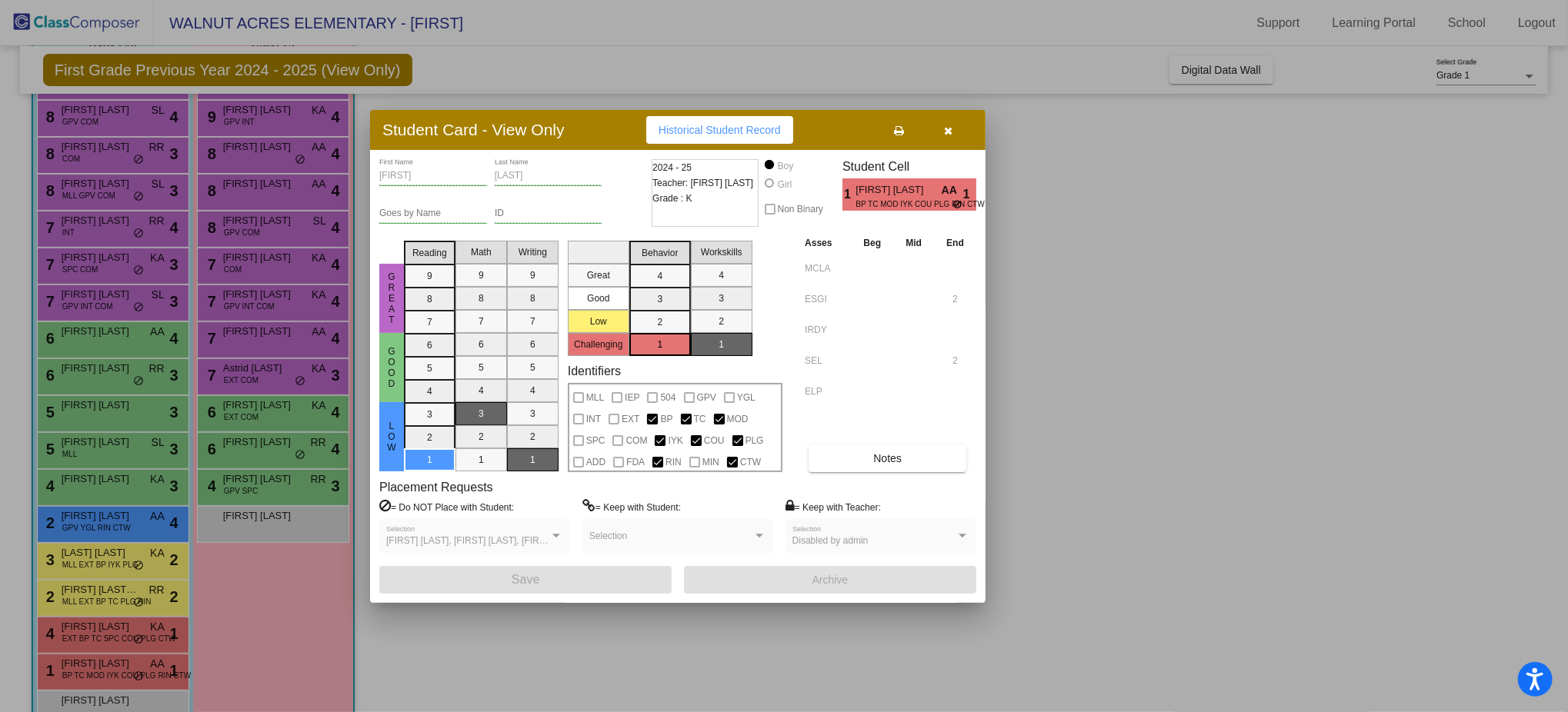 click at bounding box center (949, 130) 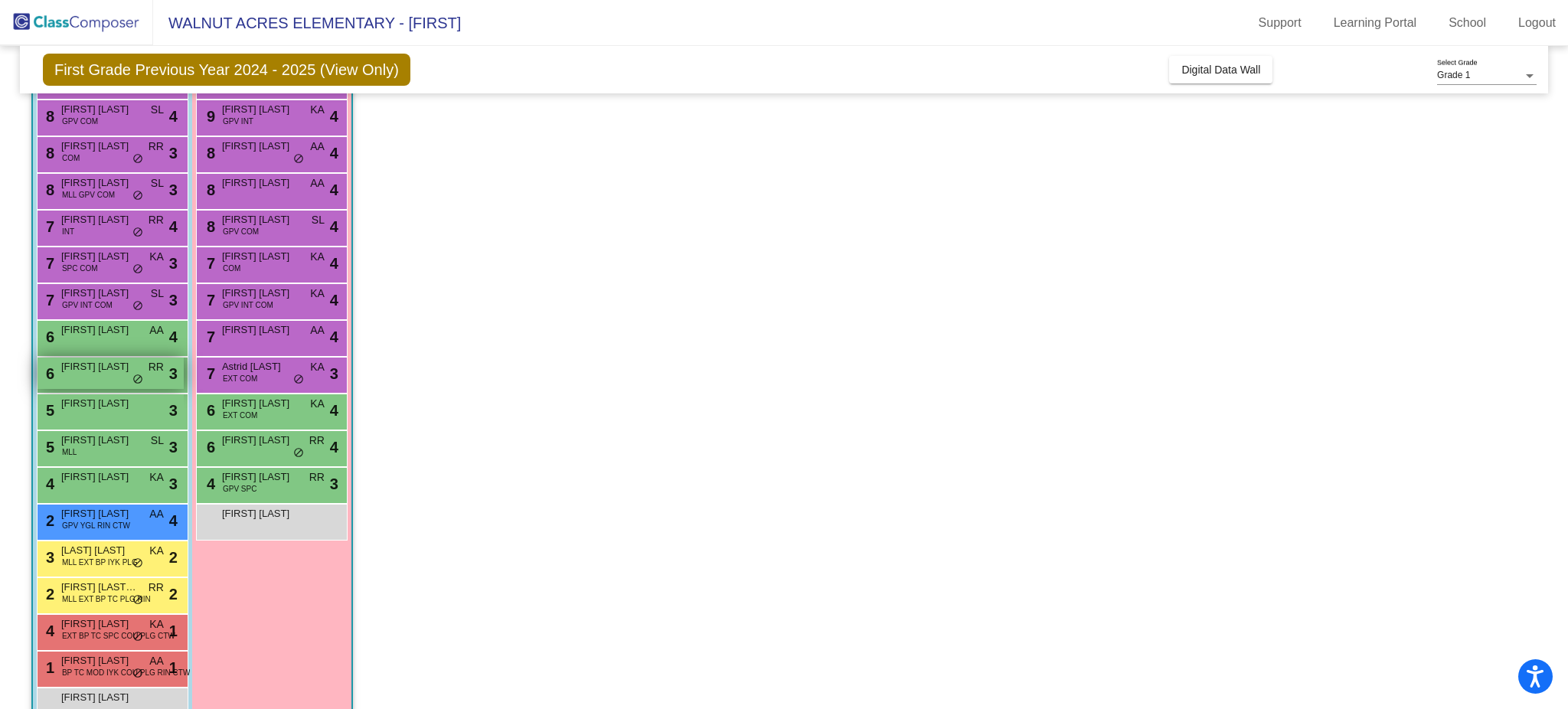 click on "6 Viraj Gill RR lock do_not_disturb_alt 3" at bounding box center [110, 373] 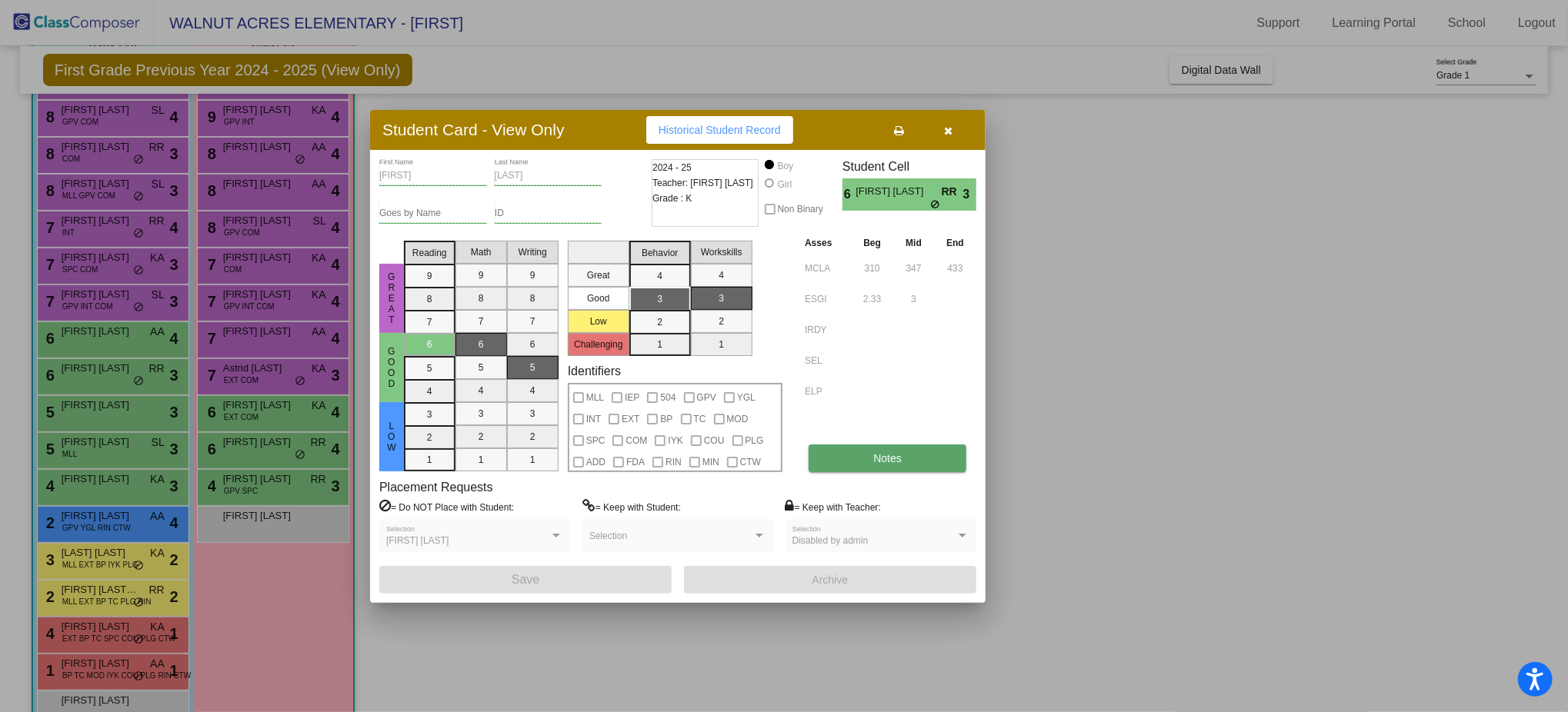click on "Notes" at bounding box center (887, 458) 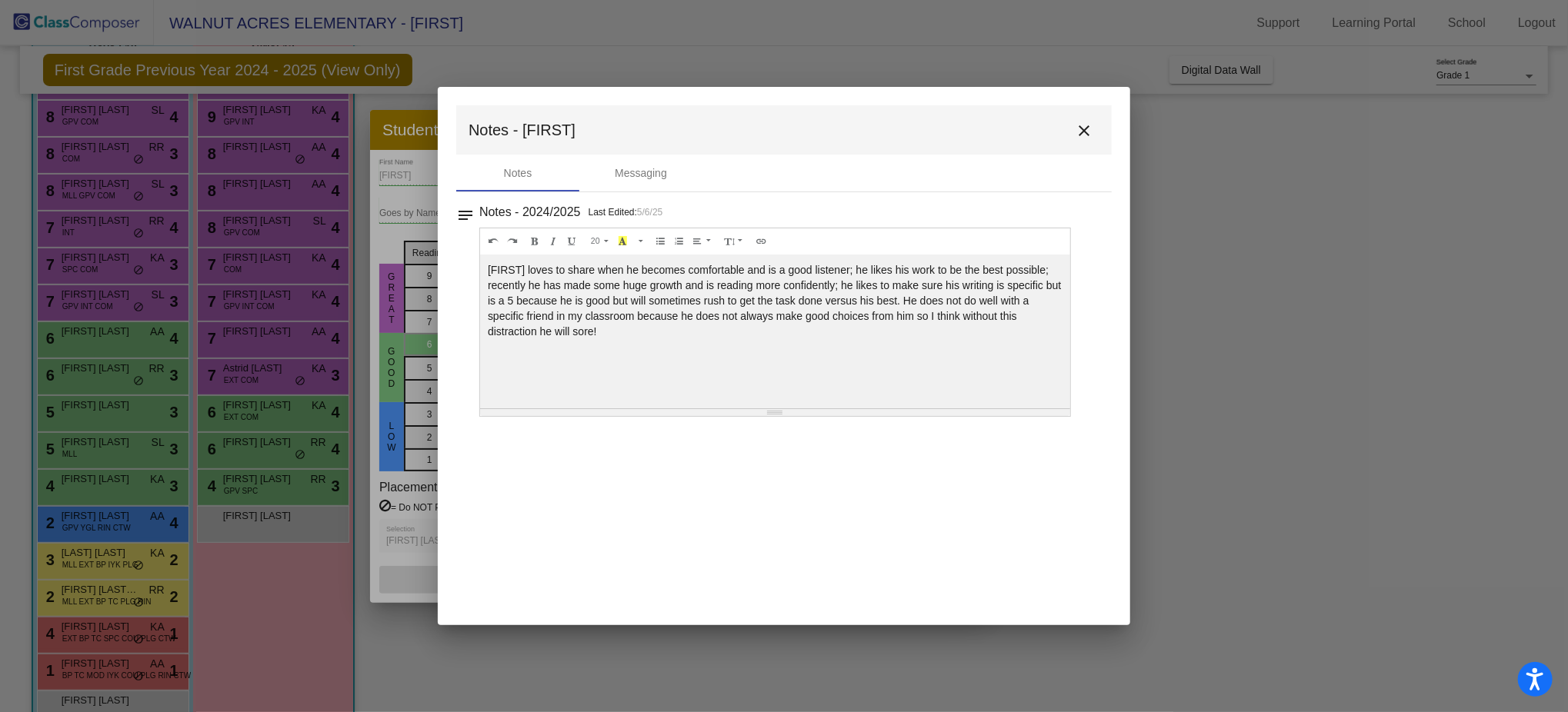 click on "close" at bounding box center (1084, 131) 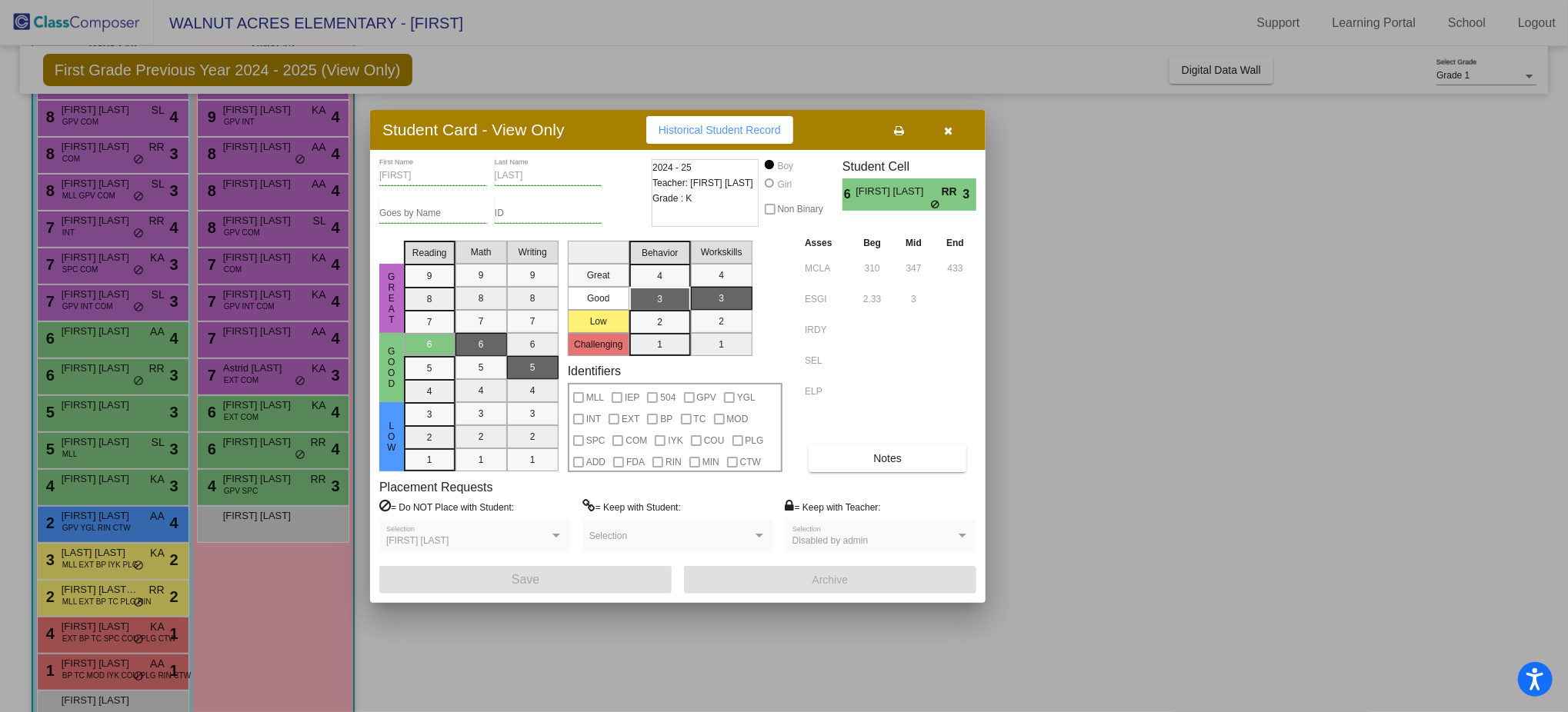 click at bounding box center (949, 131) 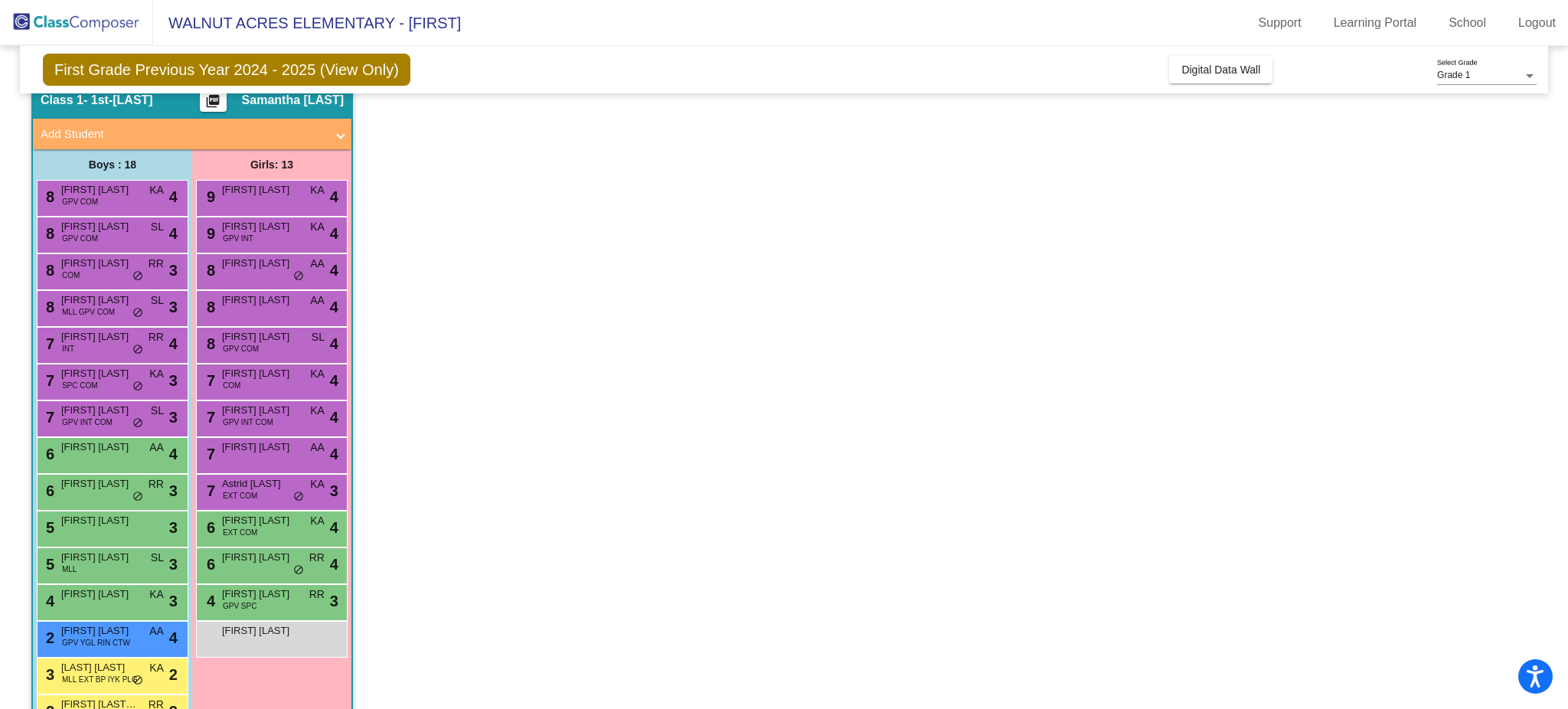 scroll, scrollTop: 0, scrollLeft: 0, axis: both 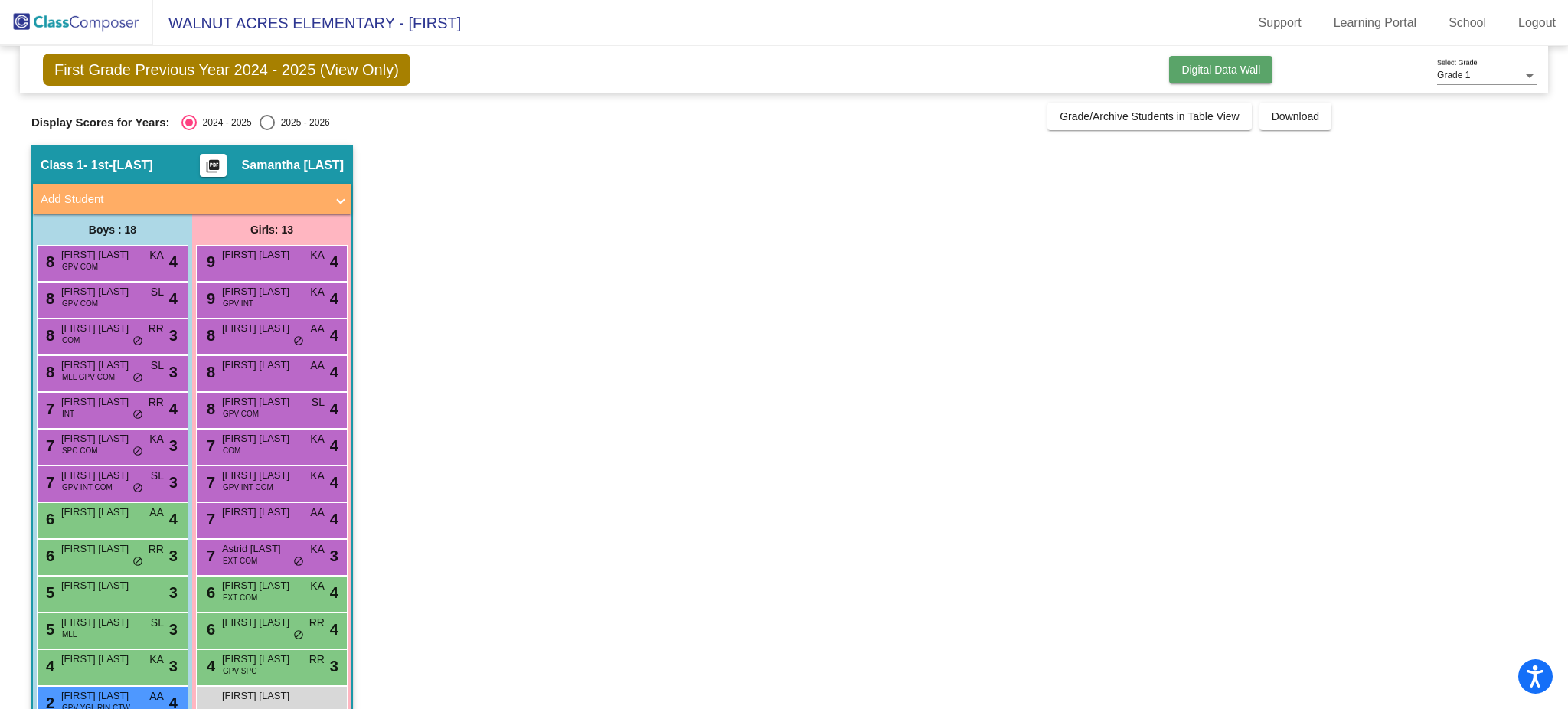 click on "Digital Data Wall" 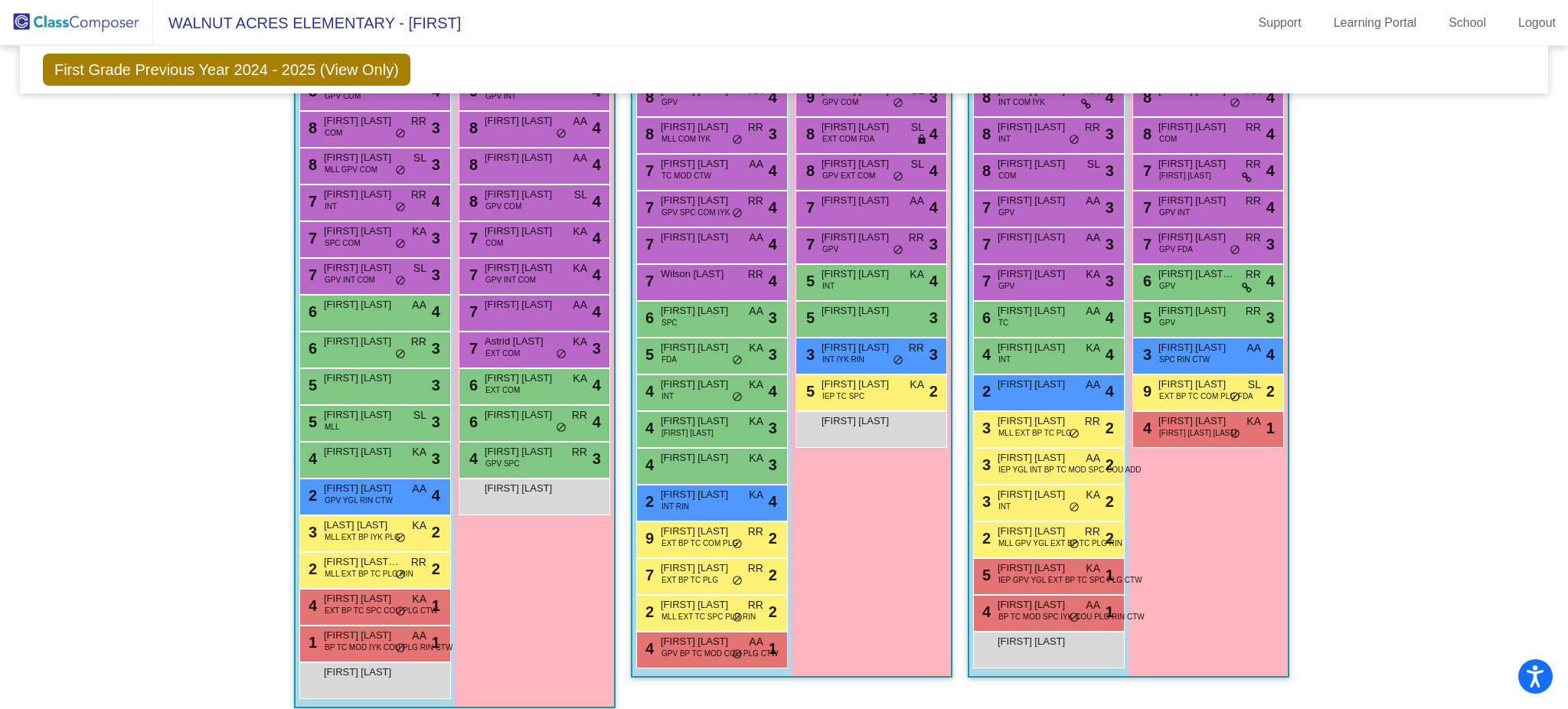 scroll, scrollTop: 430, scrollLeft: 0, axis: vertical 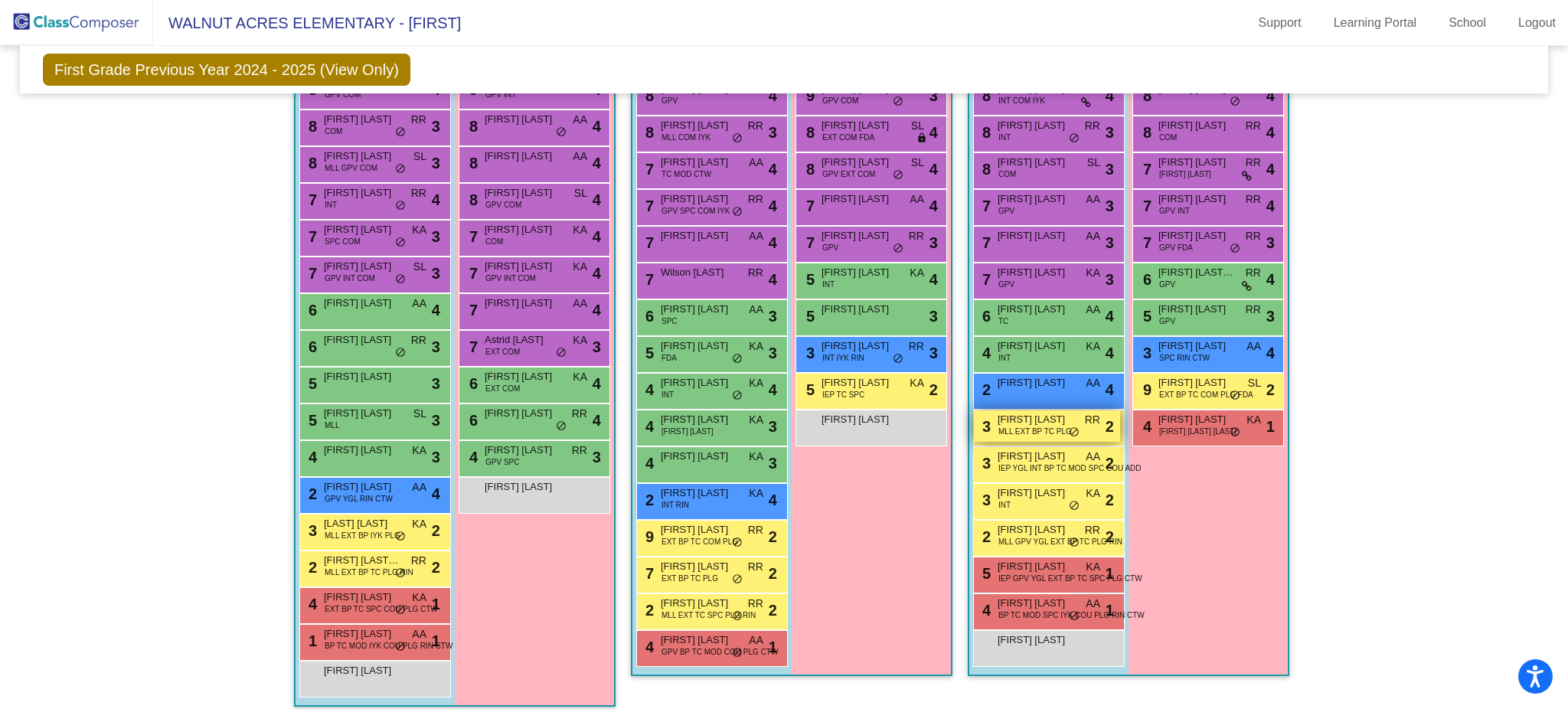 click on "Fouad Aboumansour Soto" at bounding box center [1036, 420] 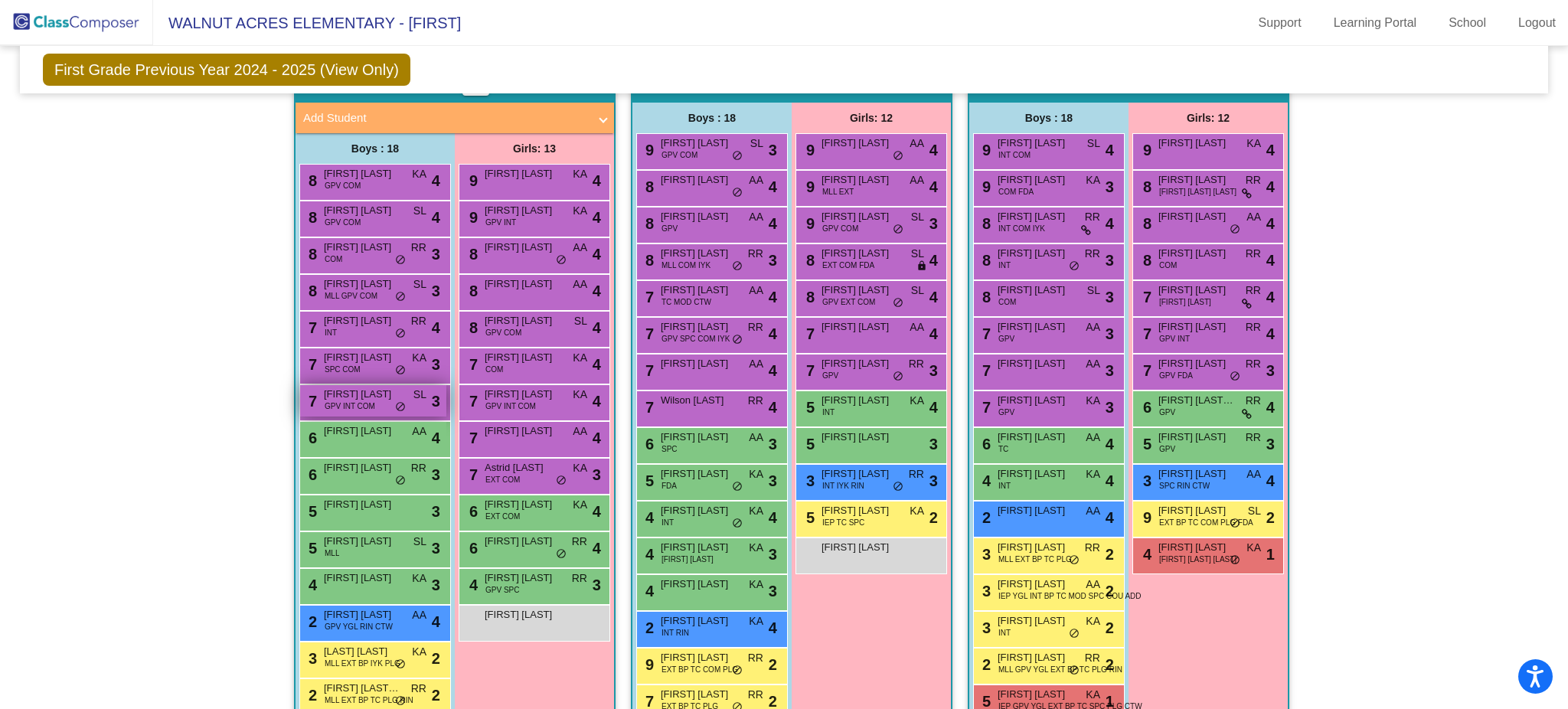 scroll, scrollTop: 299, scrollLeft: 0, axis: vertical 